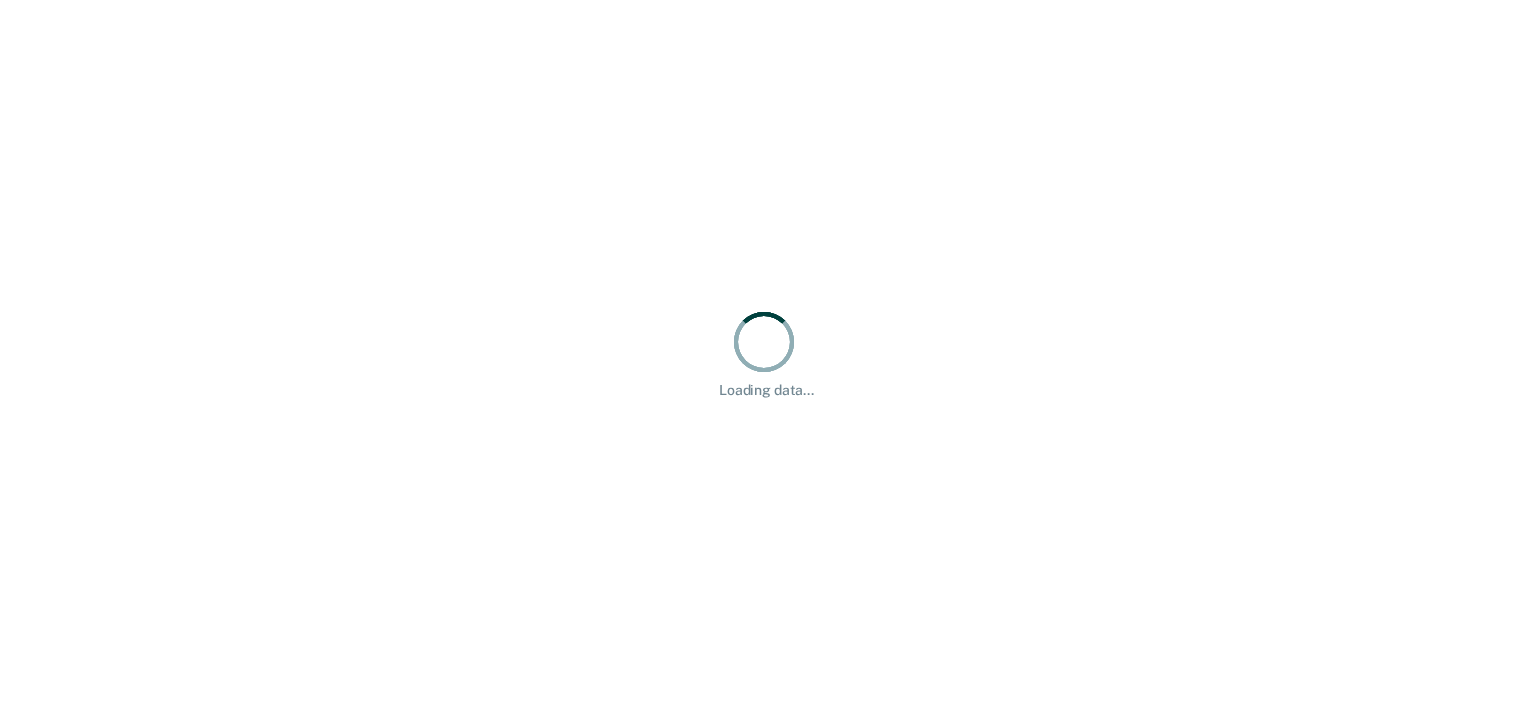 scroll, scrollTop: 0, scrollLeft: 0, axis: both 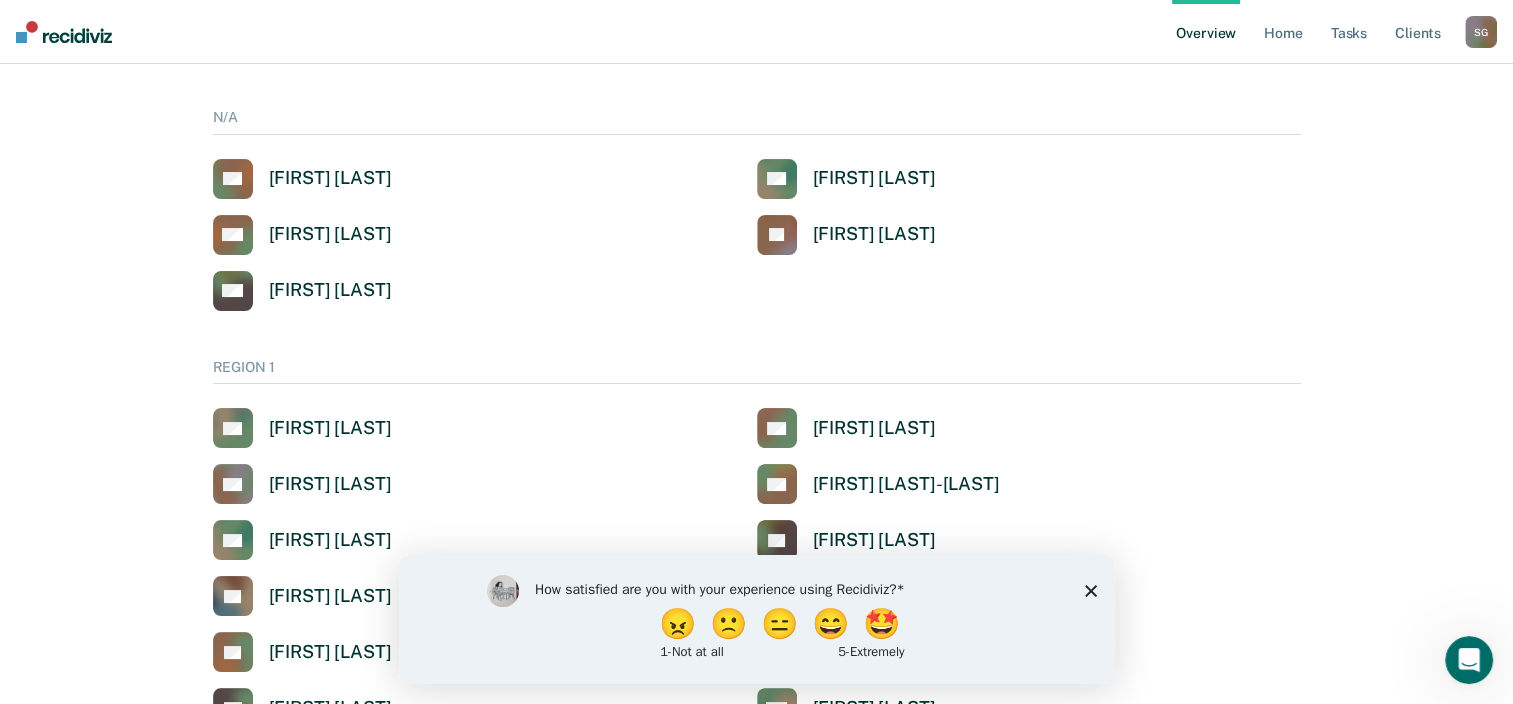 click 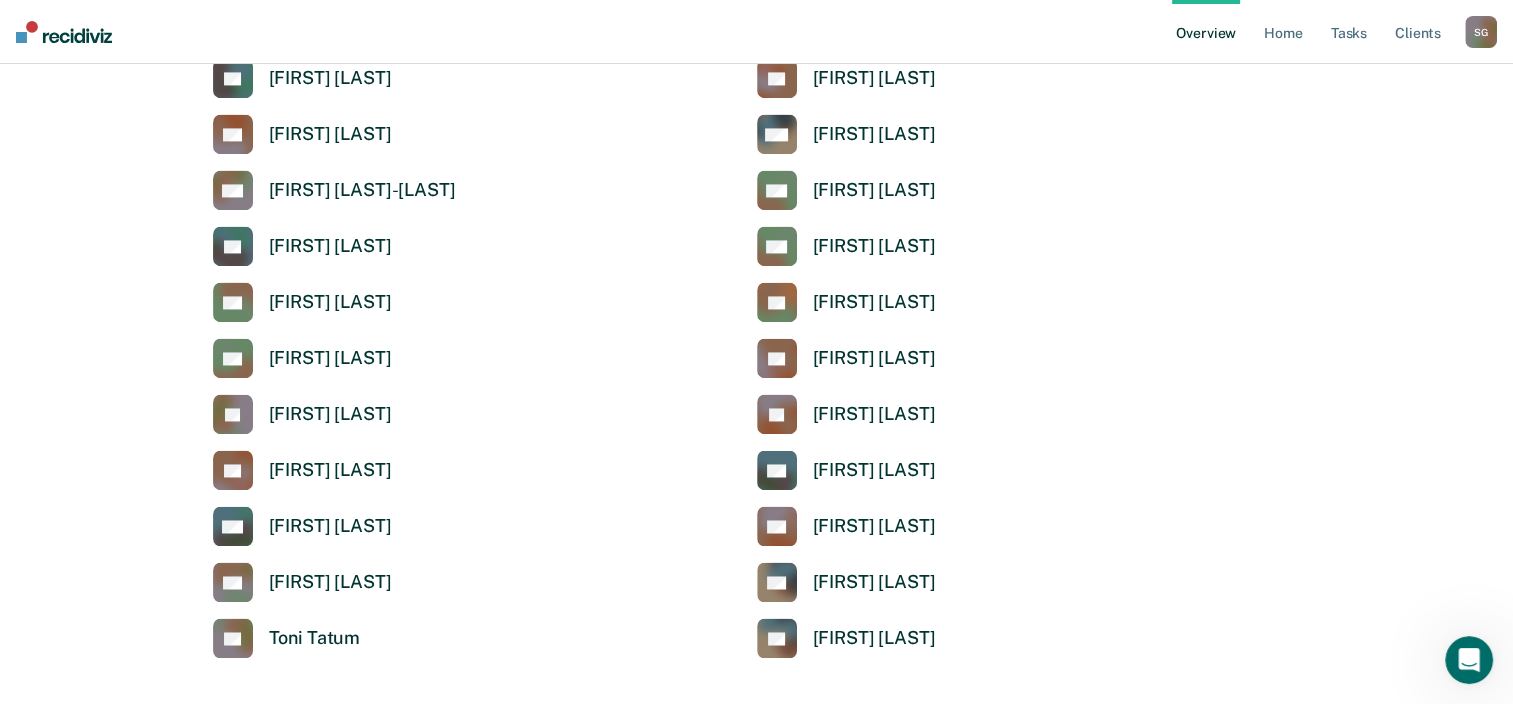 scroll, scrollTop: 3100, scrollLeft: 0, axis: vertical 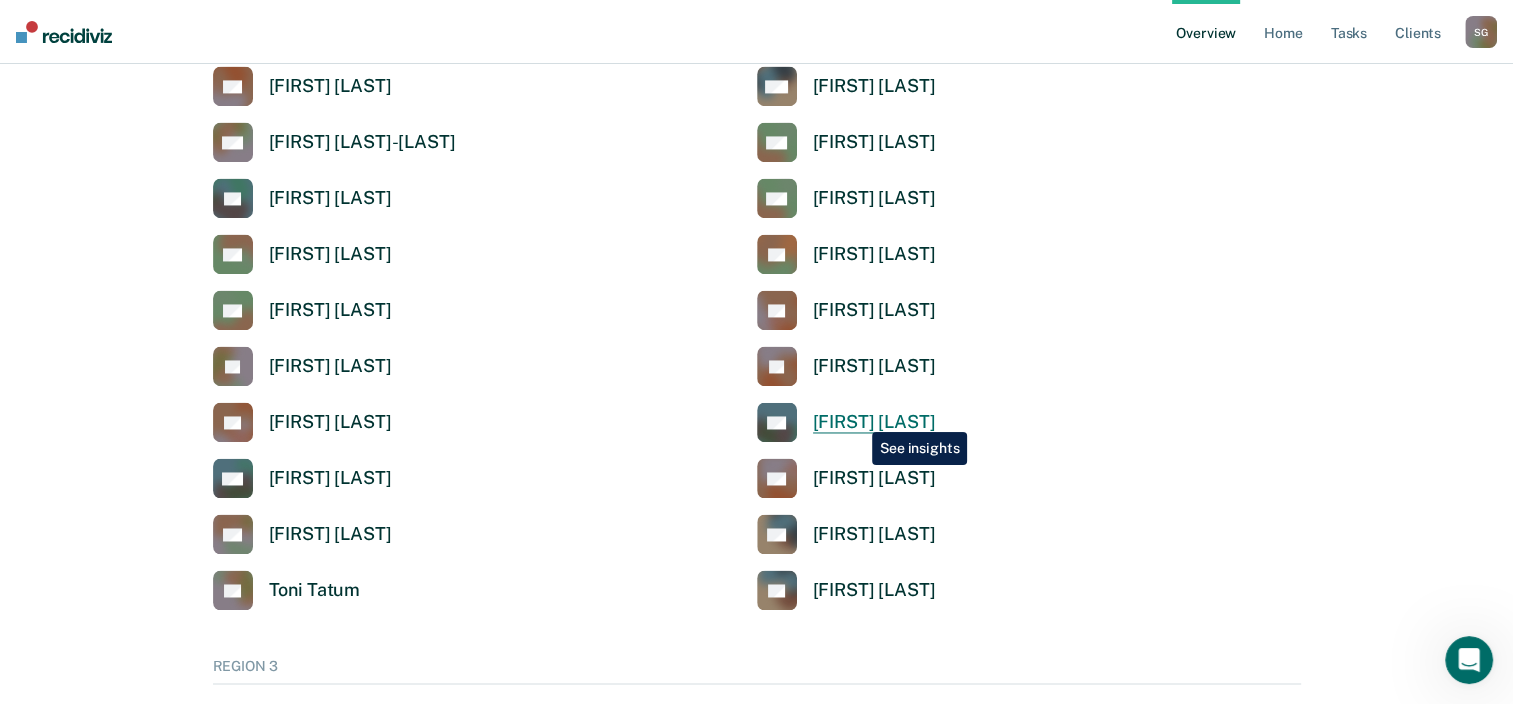click on "[FIRST] [LAST]" at bounding box center [874, 422] 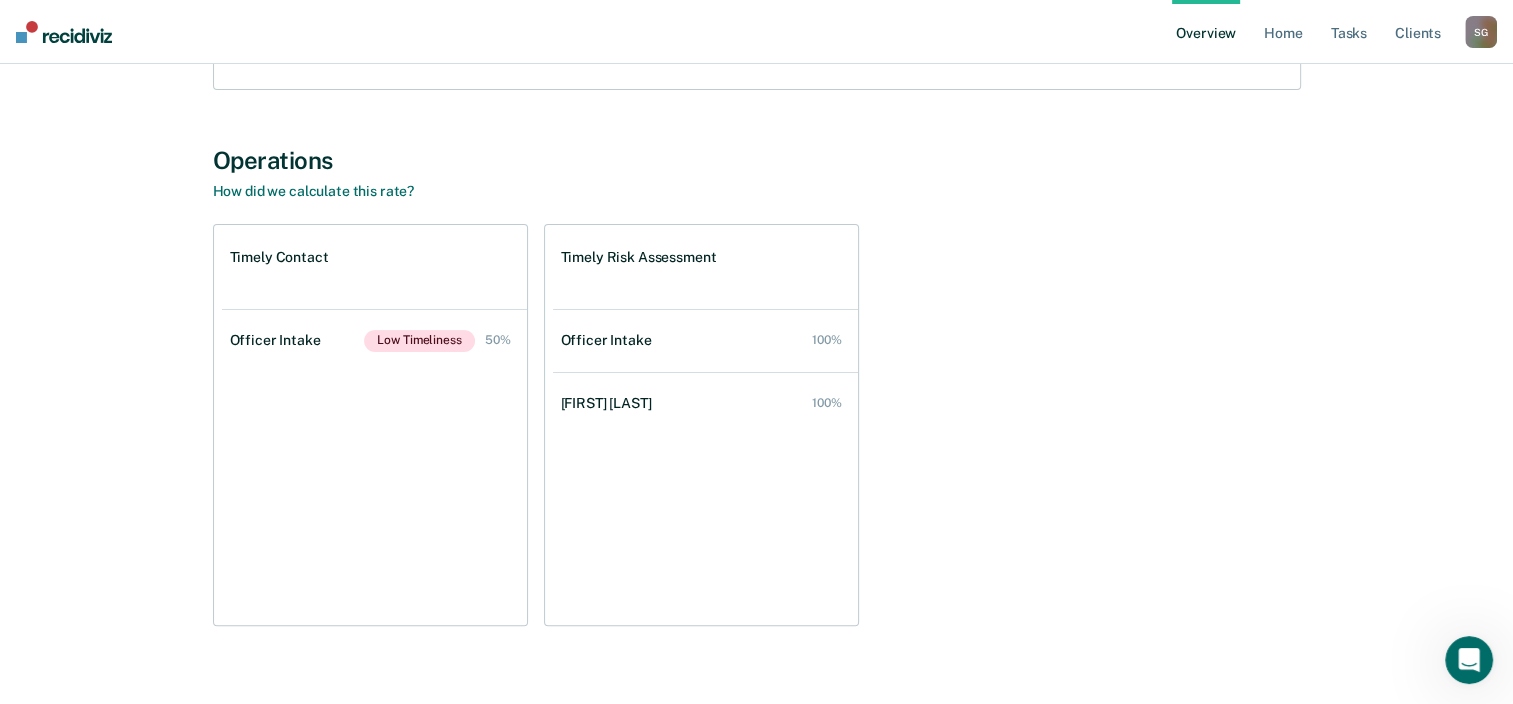 scroll, scrollTop: 369, scrollLeft: 0, axis: vertical 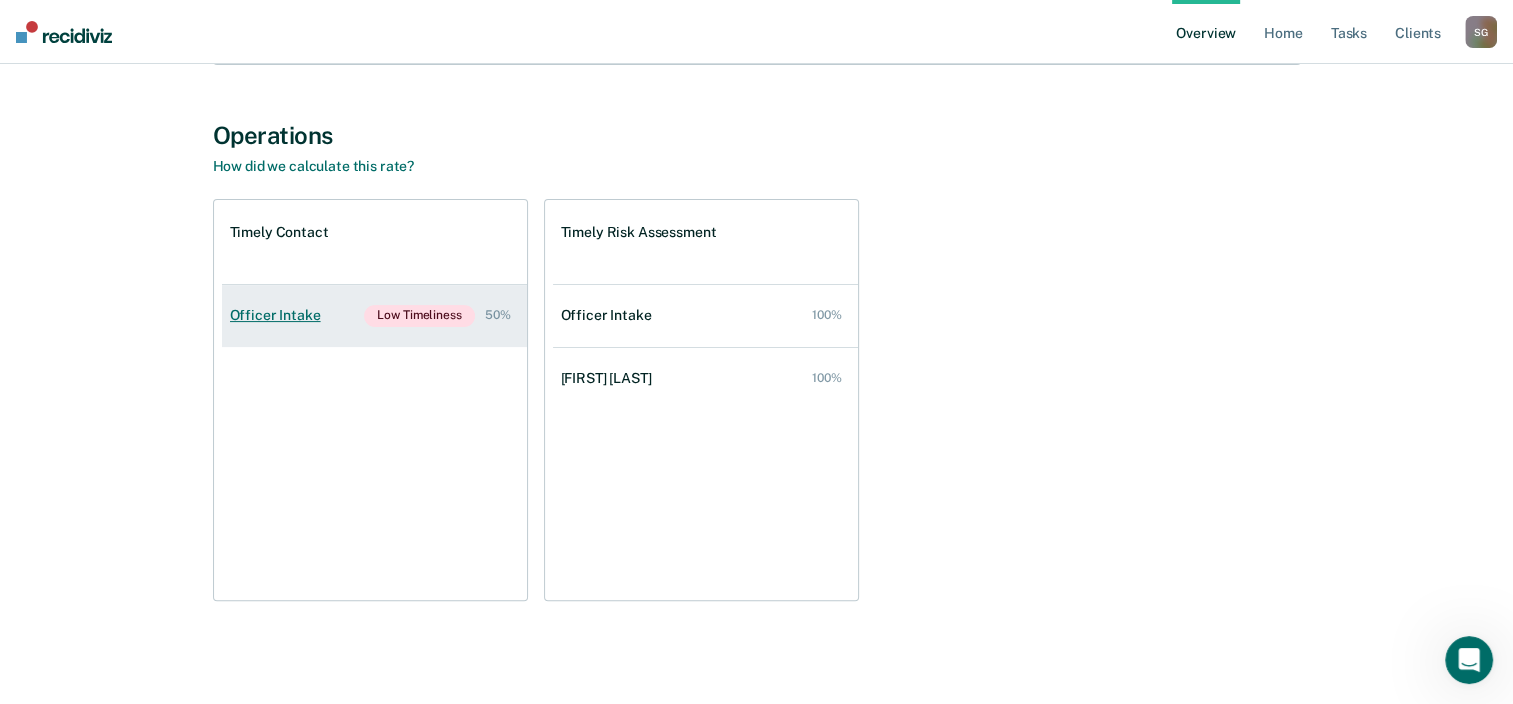 click on "Officer Intake" at bounding box center [279, 315] 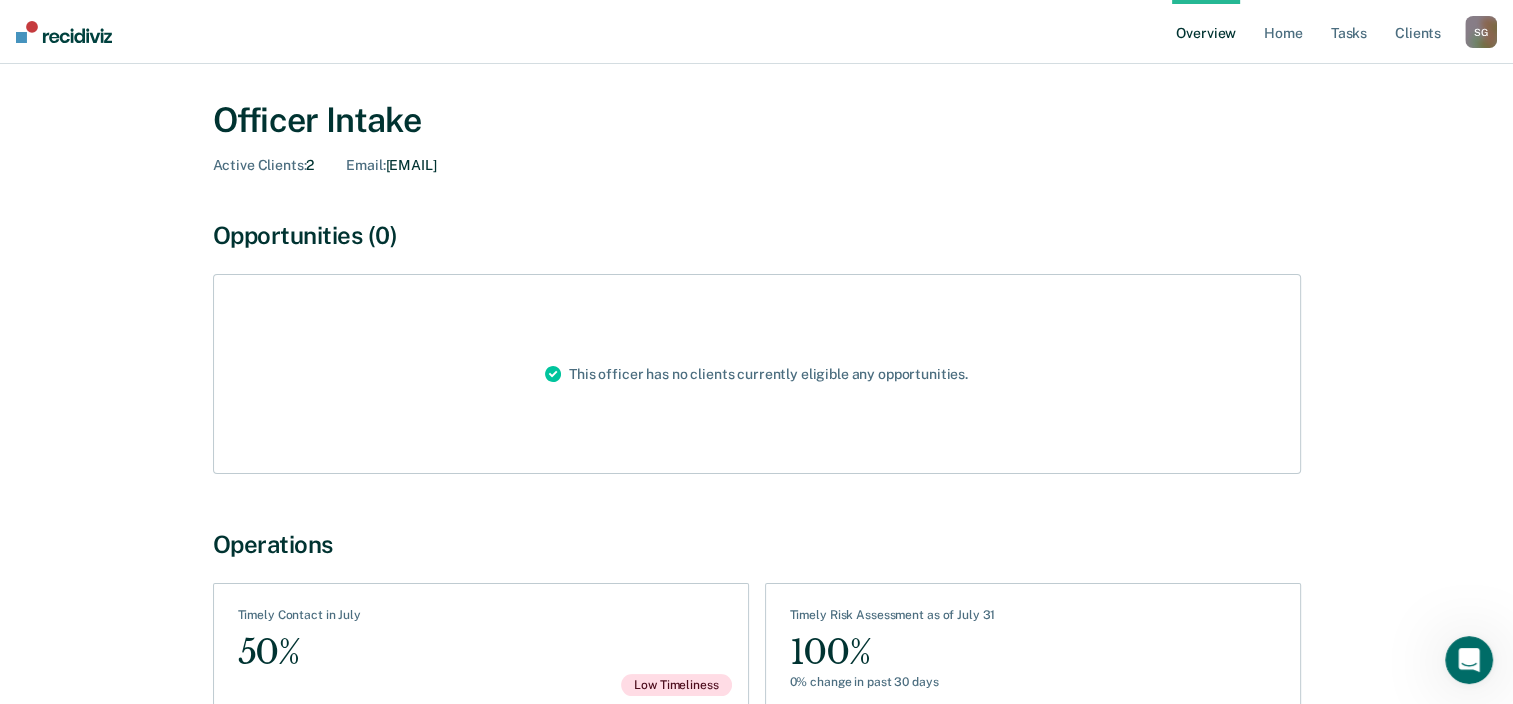 scroll, scrollTop: 0, scrollLeft: 0, axis: both 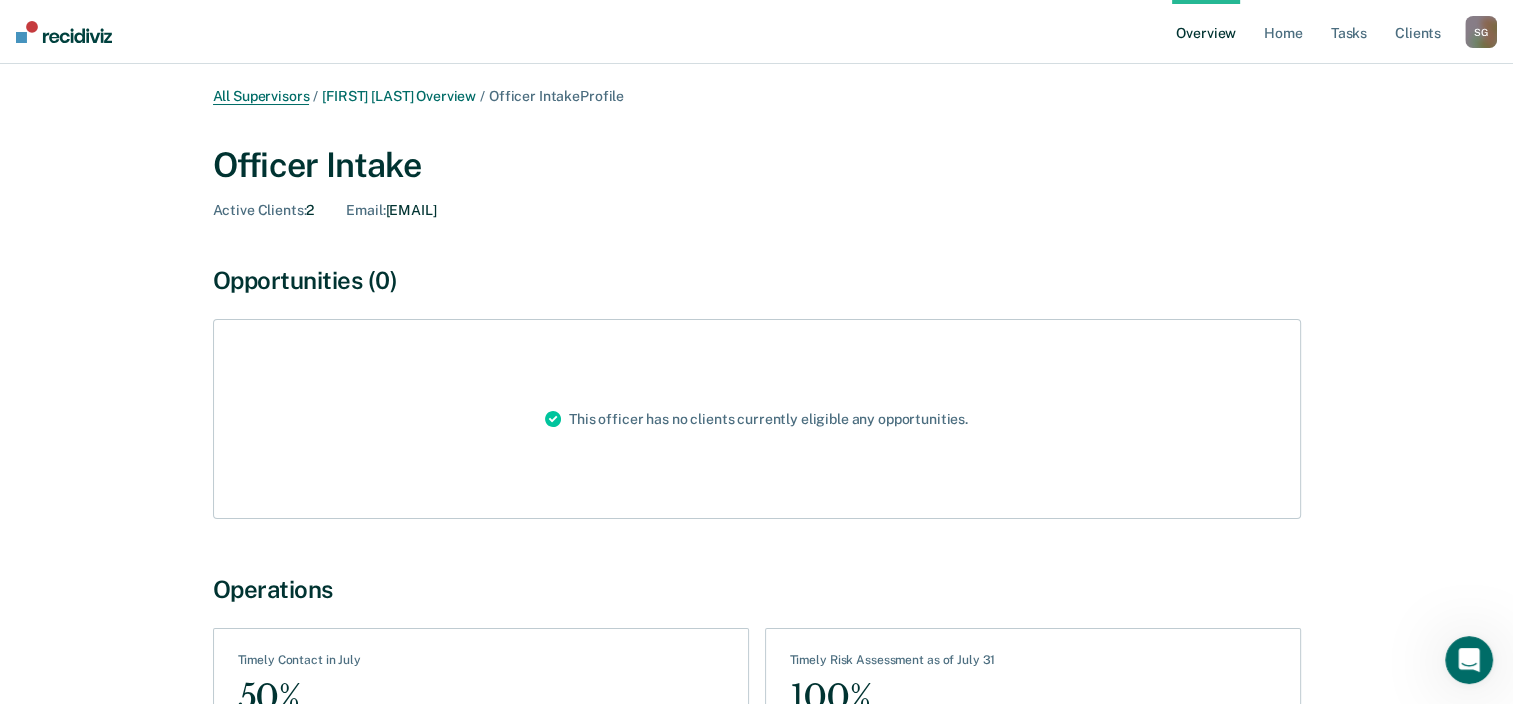 click on "All Supervisors" at bounding box center (261, 96) 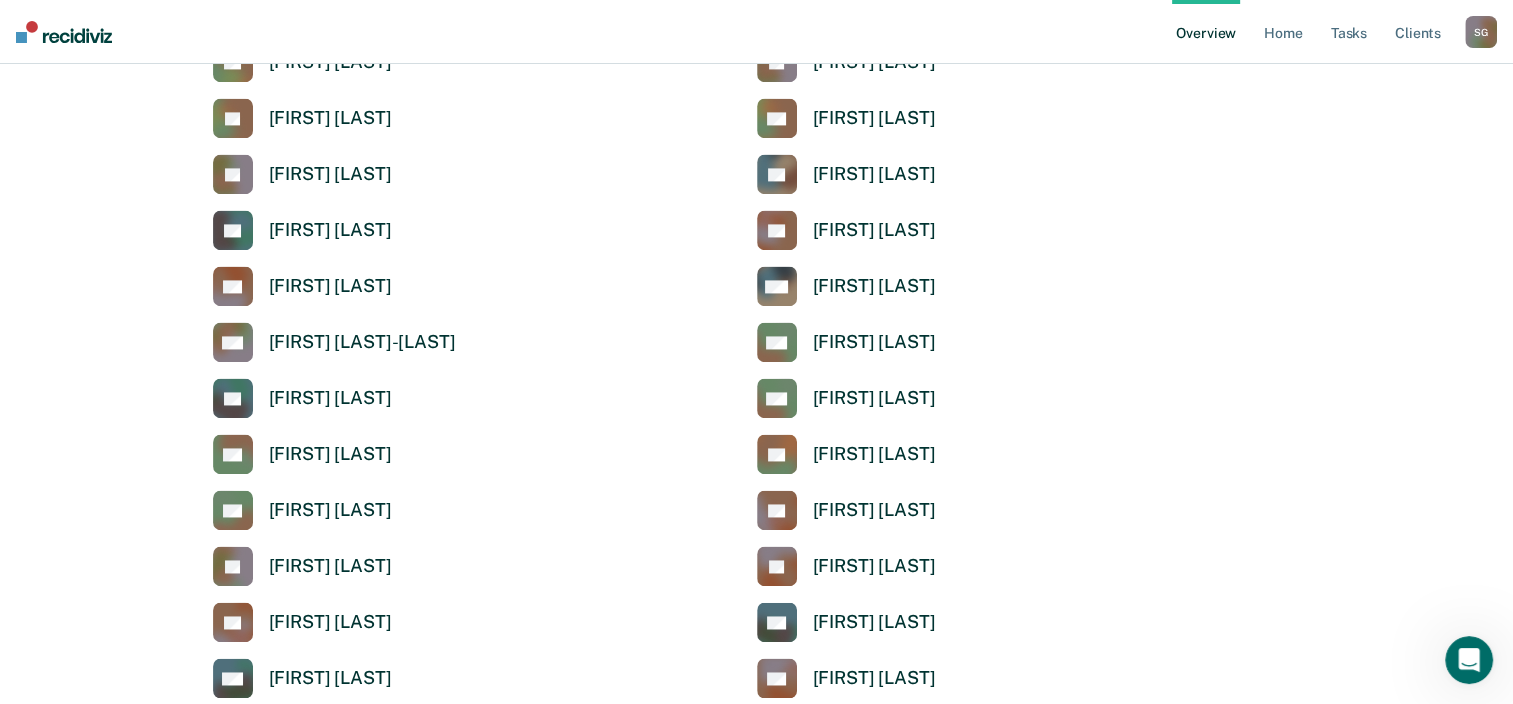 scroll, scrollTop: 3300, scrollLeft: 0, axis: vertical 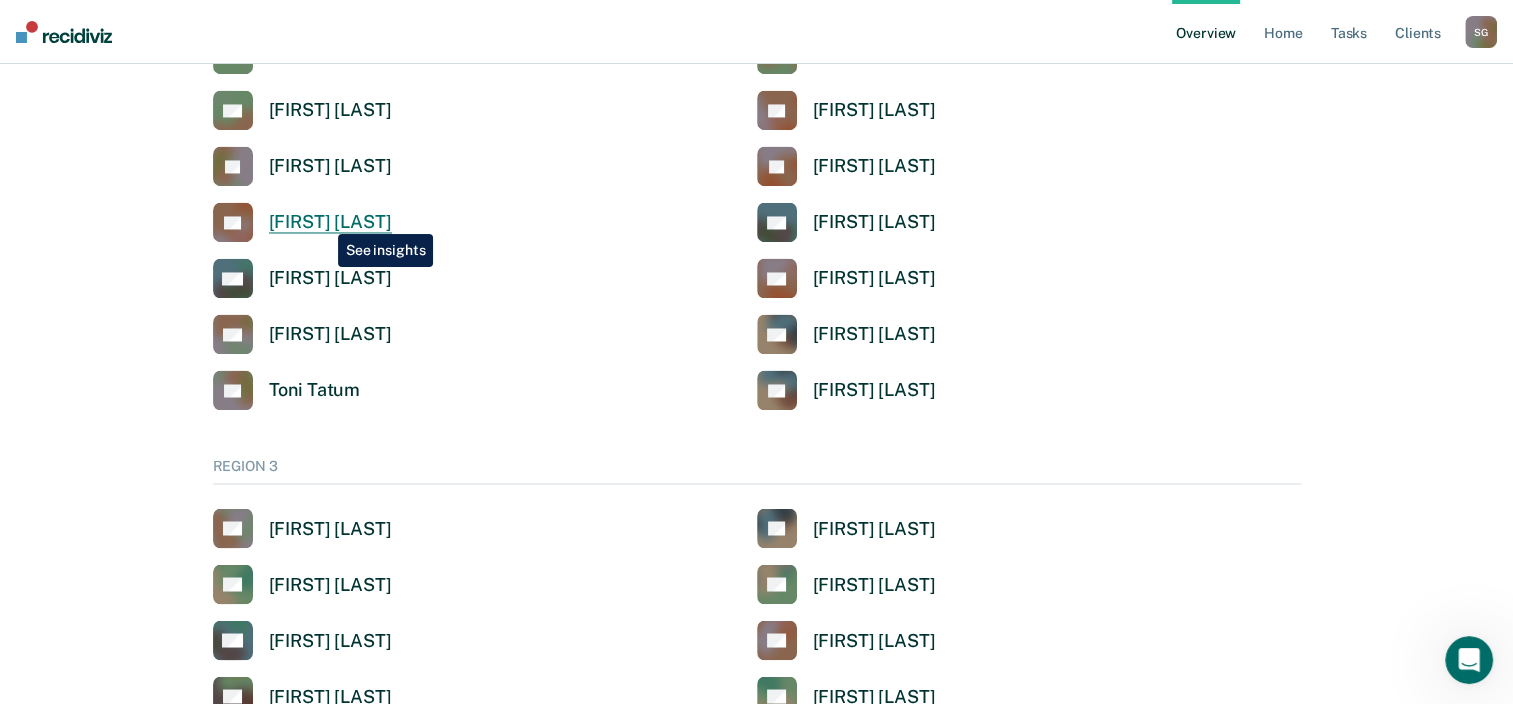 click on "[FIRST] [LAST]" at bounding box center [330, 222] 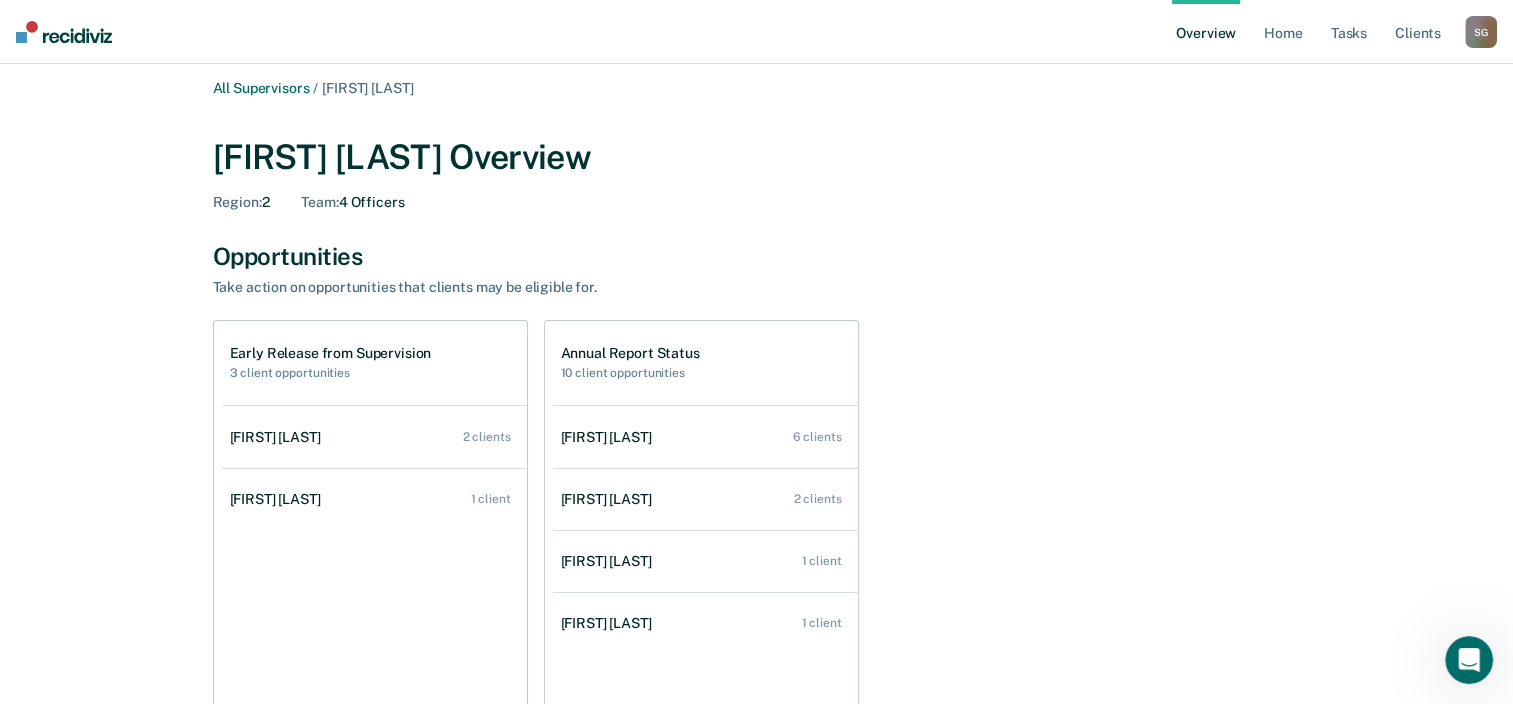 scroll, scrollTop: 0, scrollLeft: 0, axis: both 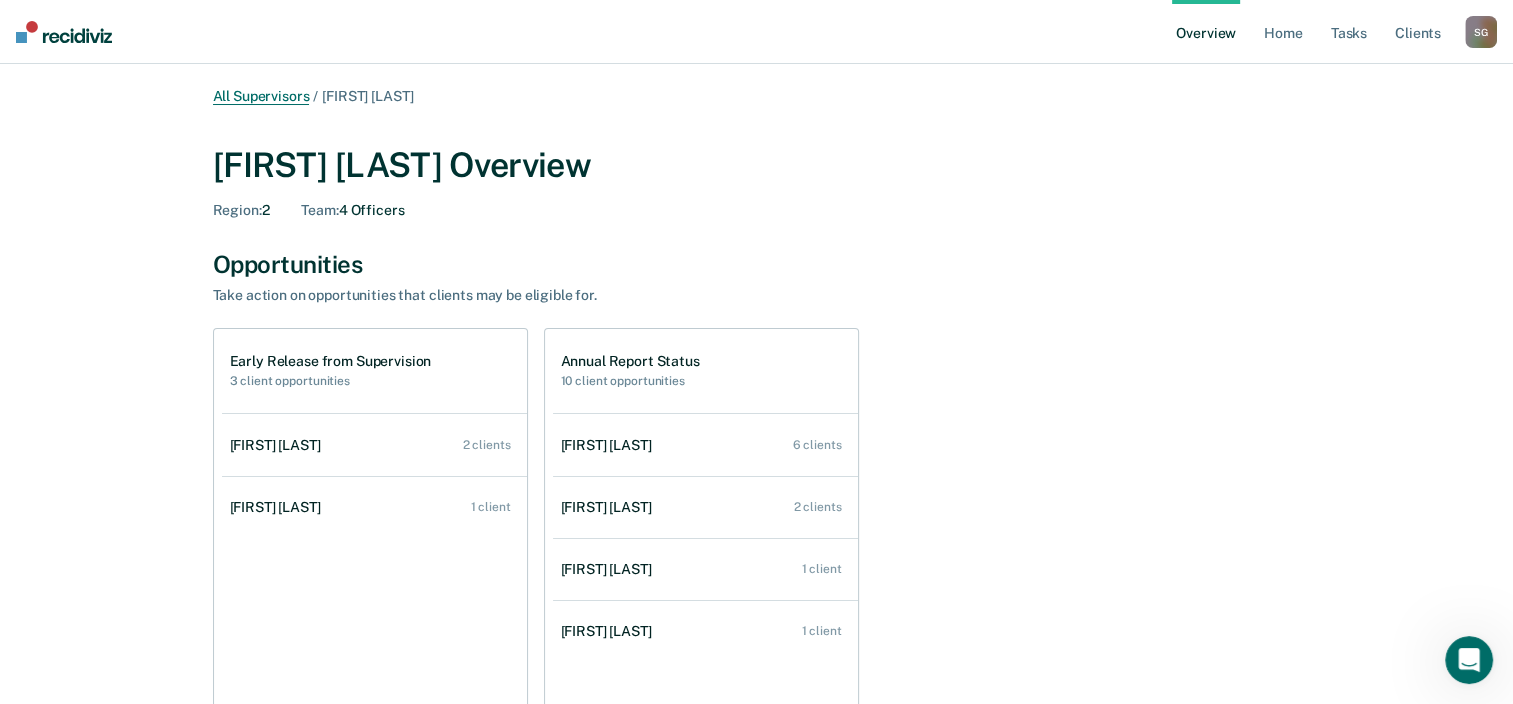 click on "All Supervisors" at bounding box center [261, 96] 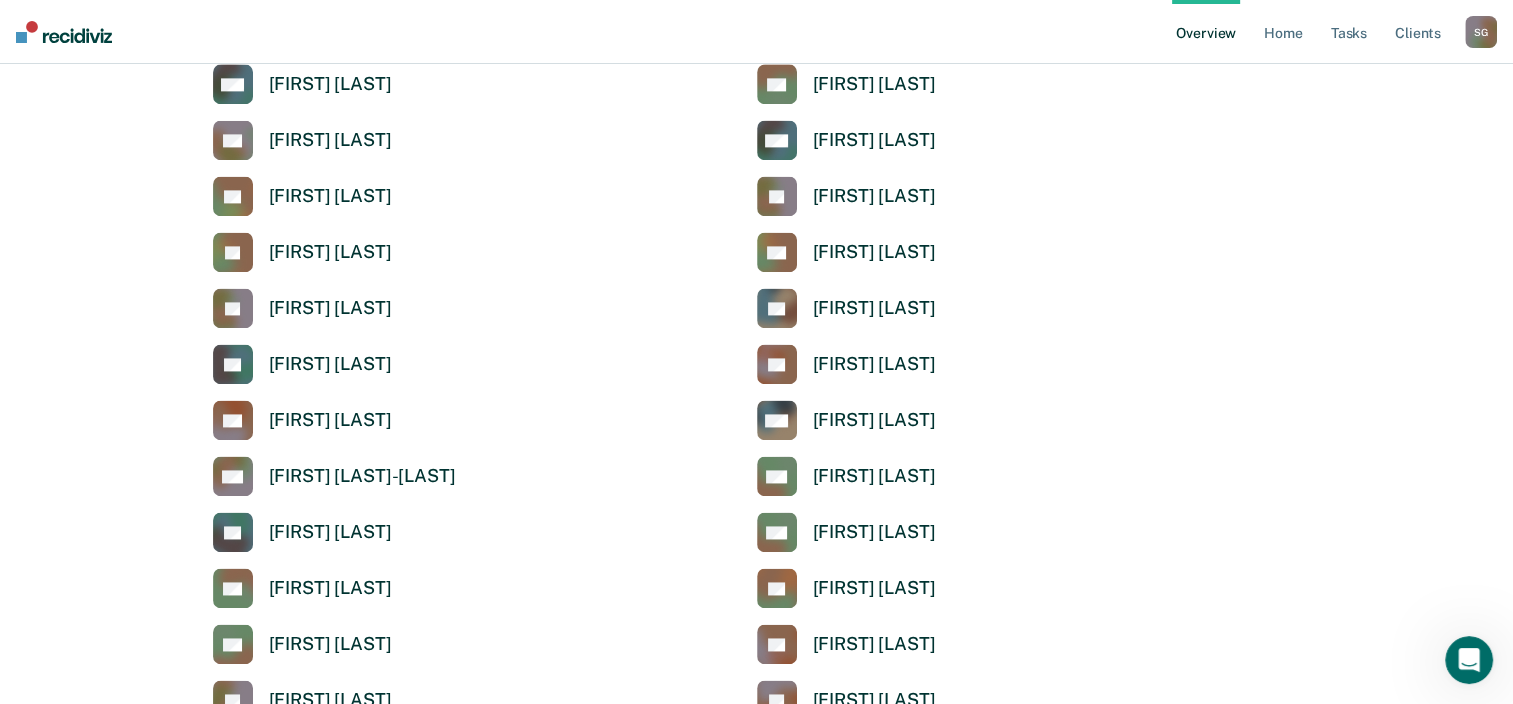 scroll, scrollTop: 2800, scrollLeft: 0, axis: vertical 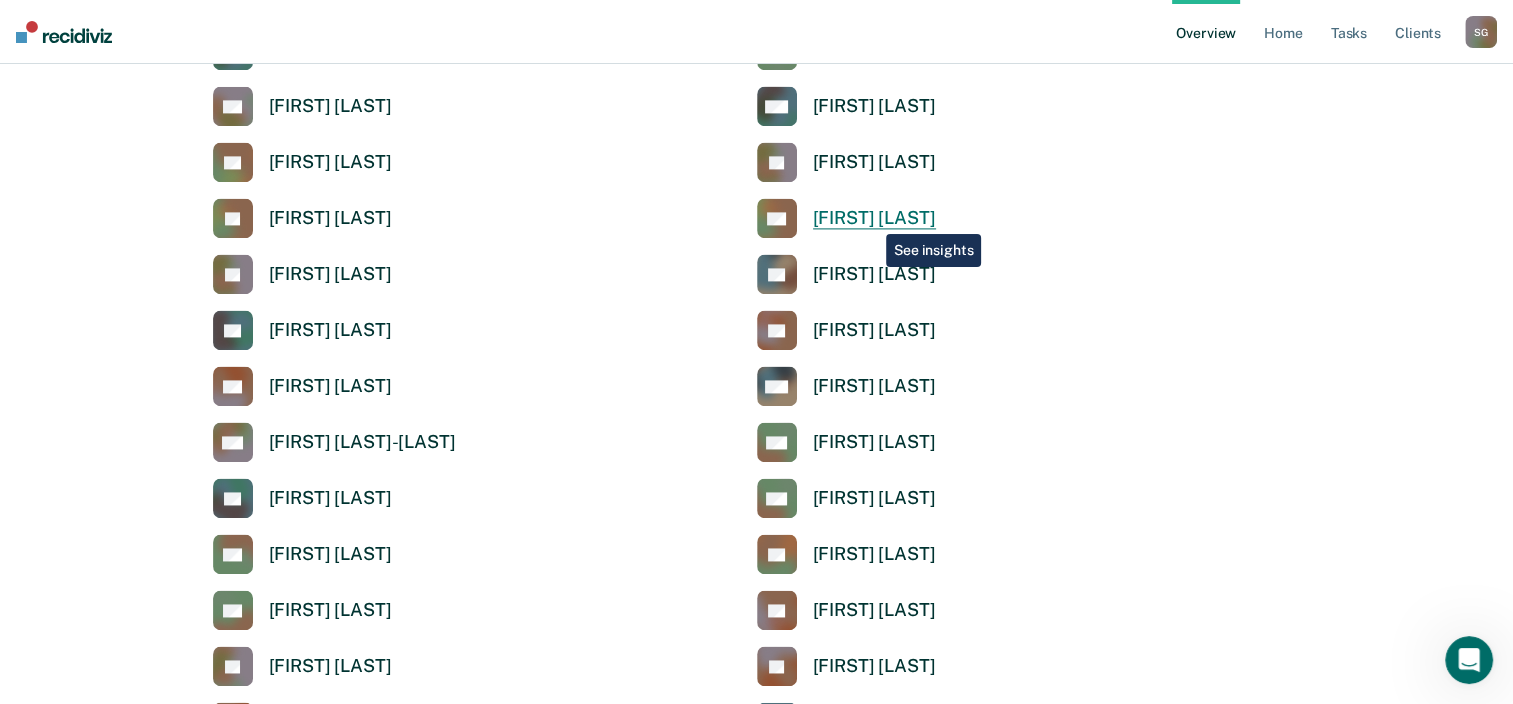 click on "[FIRST] [LAST]" at bounding box center [874, 218] 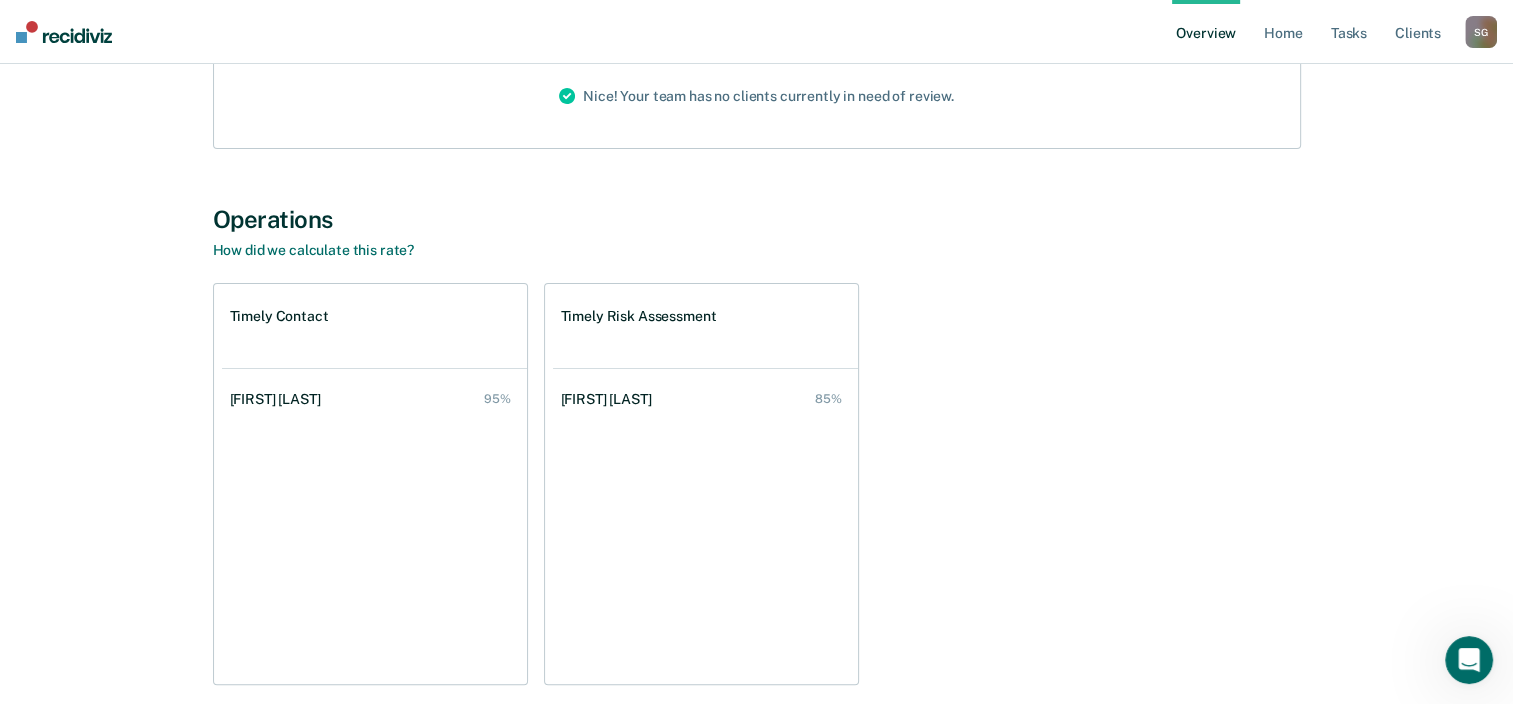 scroll, scrollTop: 169, scrollLeft: 0, axis: vertical 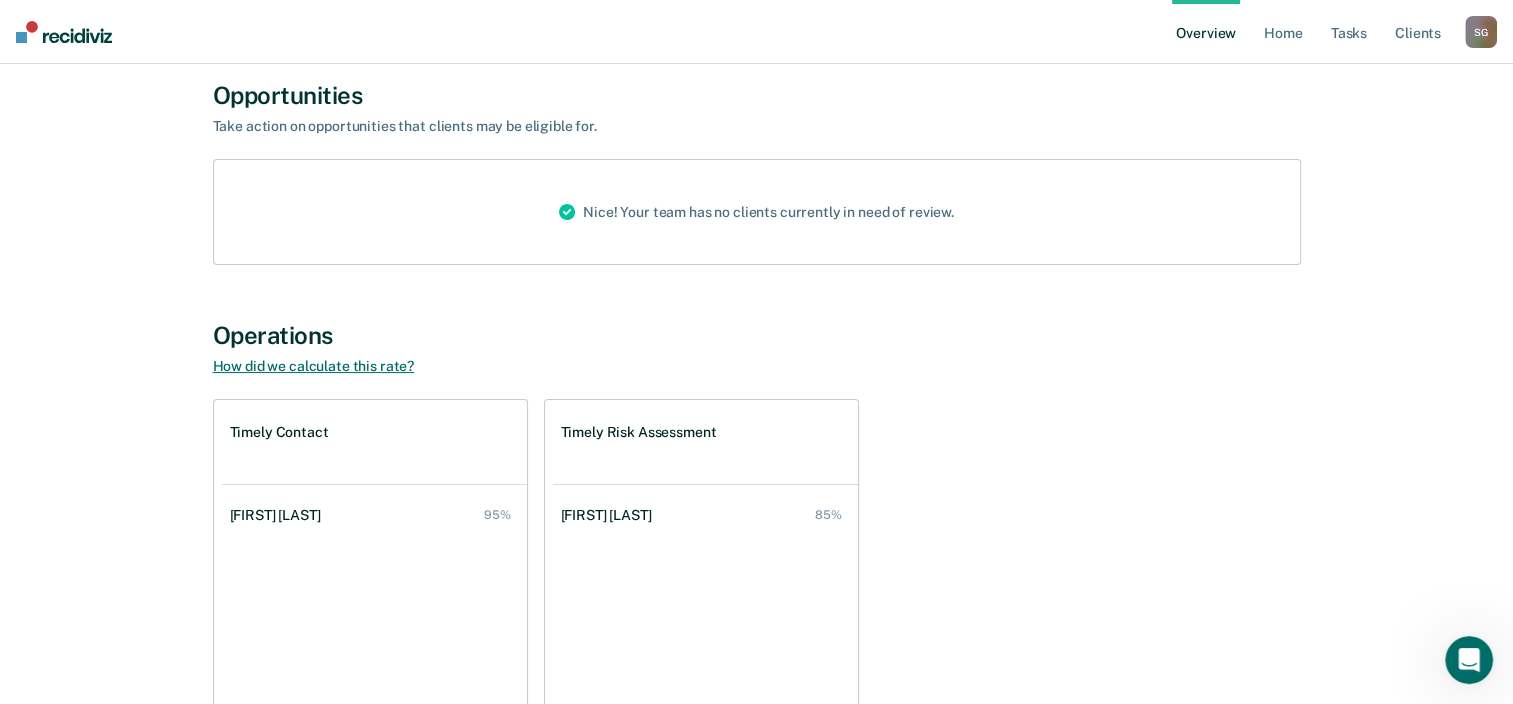 click on "How did we calculate this rate?" at bounding box center [314, 366] 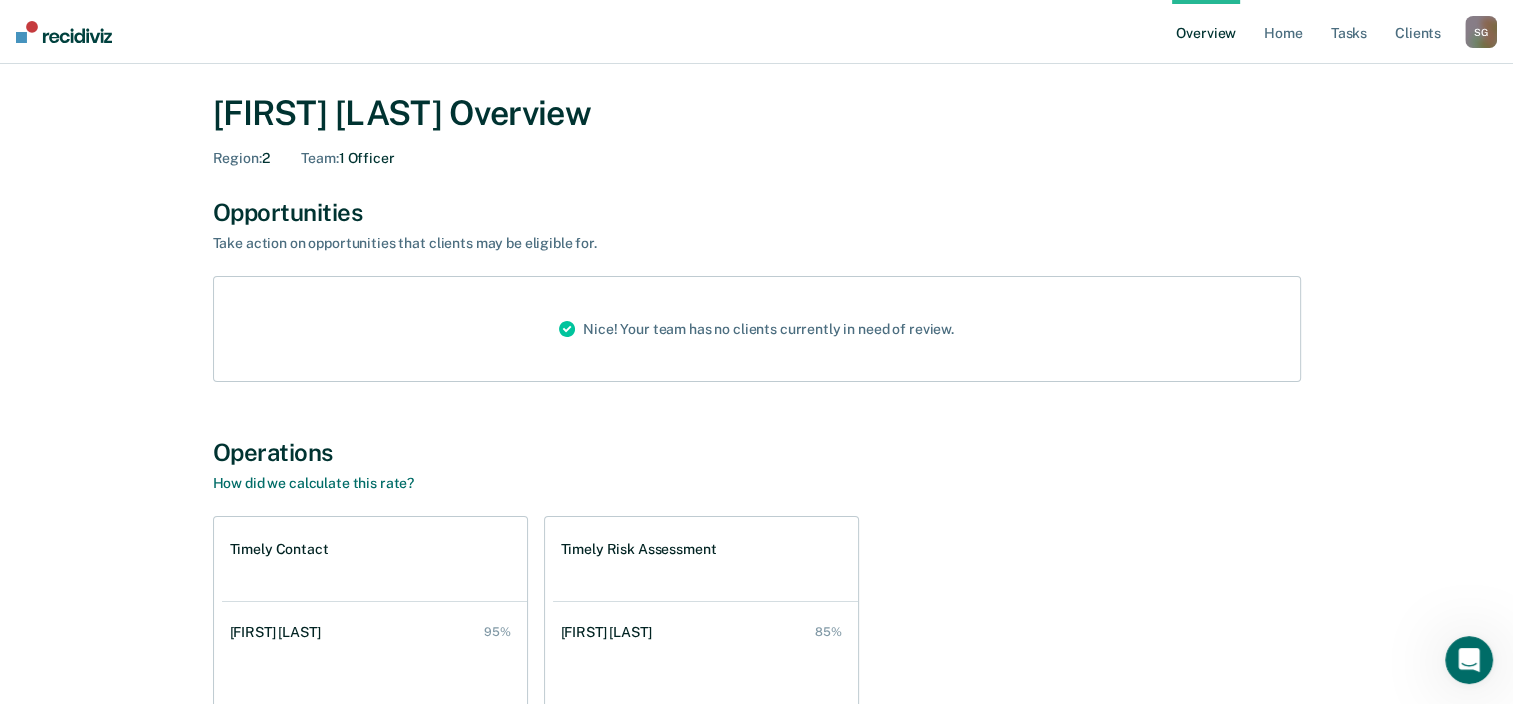scroll, scrollTop: 0, scrollLeft: 0, axis: both 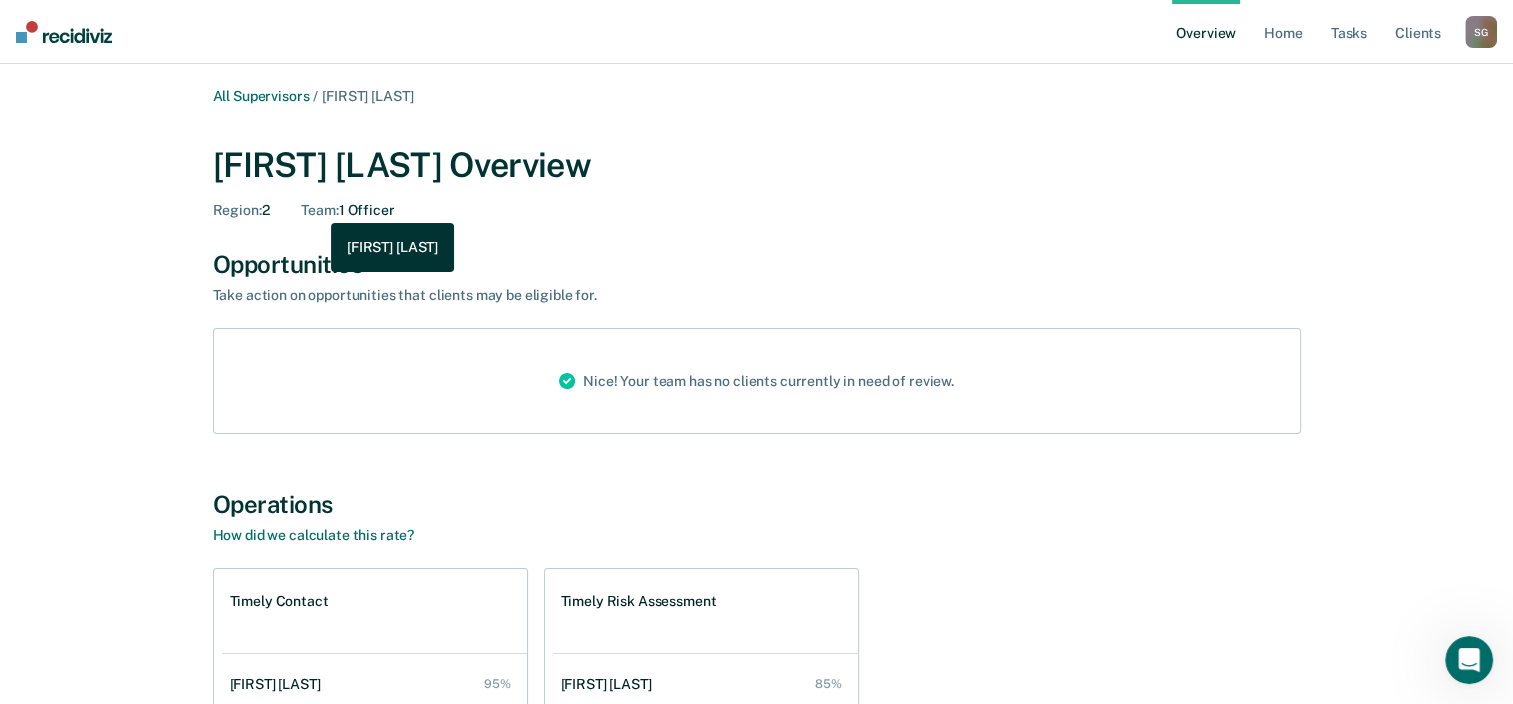 click on "Team :" at bounding box center [319, 210] 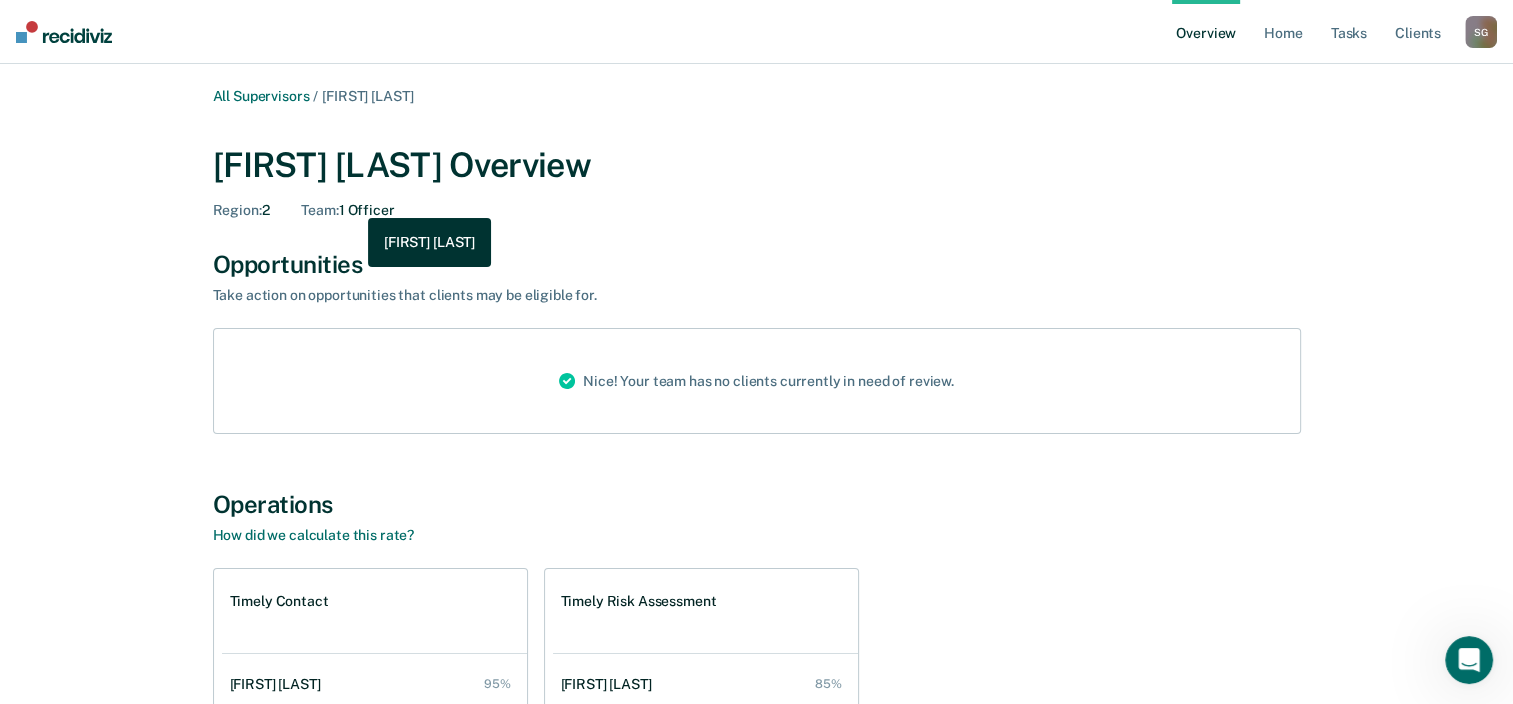 click on "Team :  1 Officer" at bounding box center [347, 210] 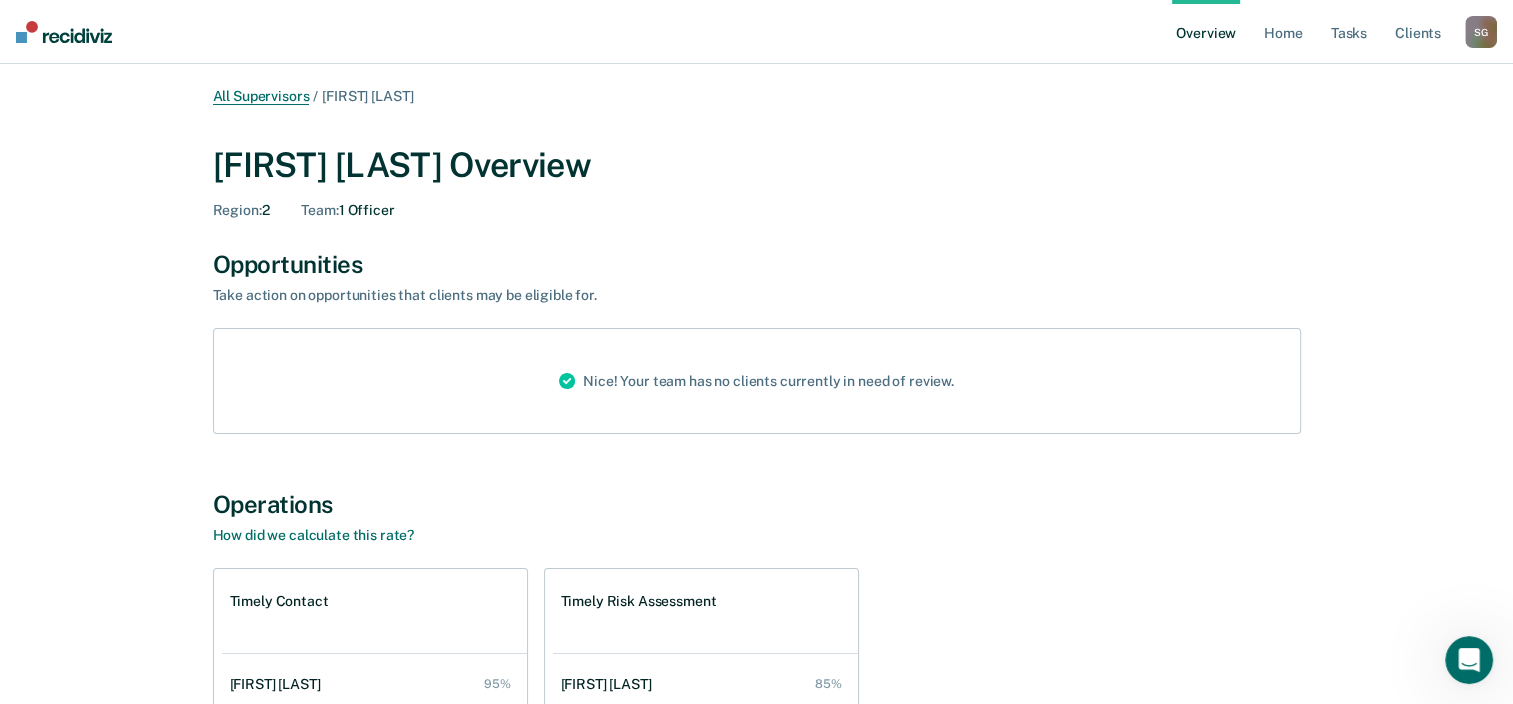 click on "All Supervisors" at bounding box center (261, 96) 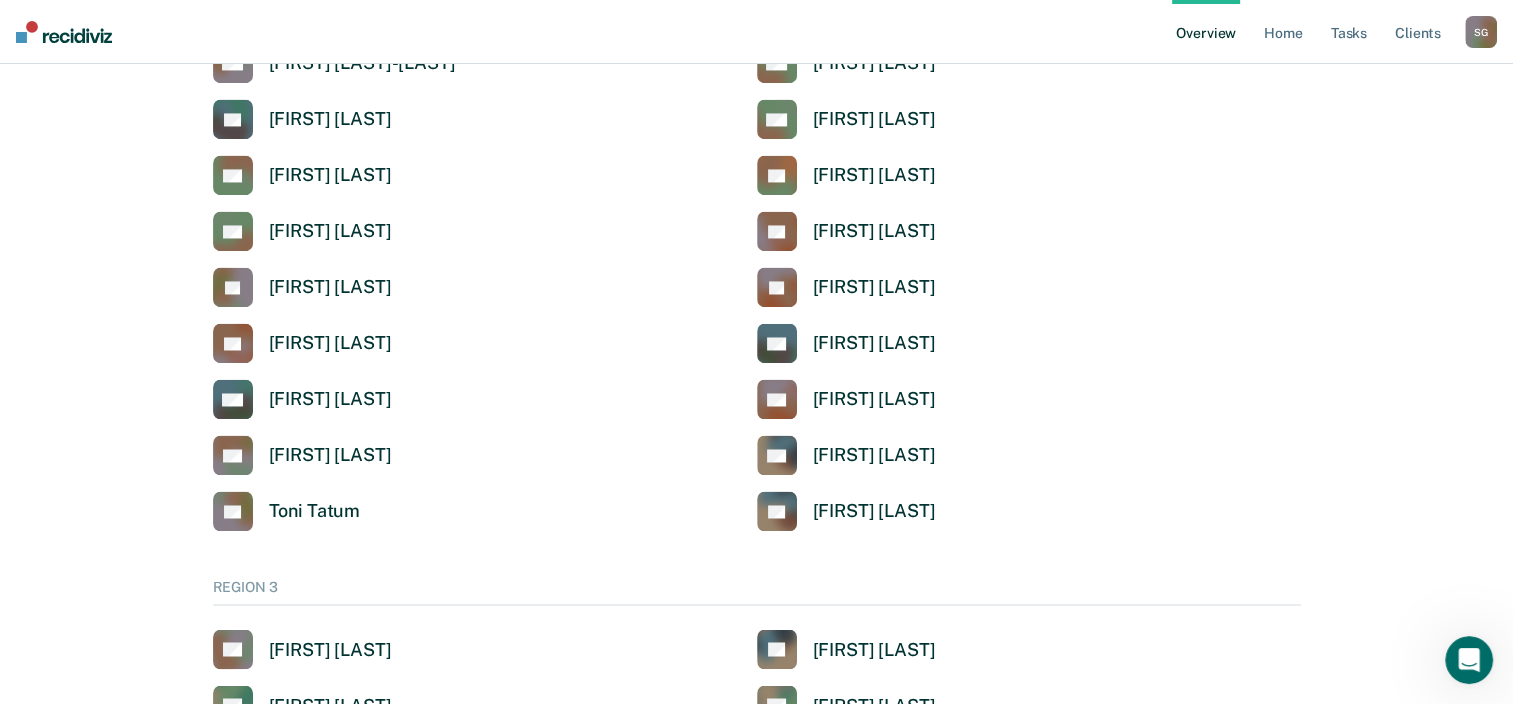 scroll, scrollTop: 3300, scrollLeft: 0, axis: vertical 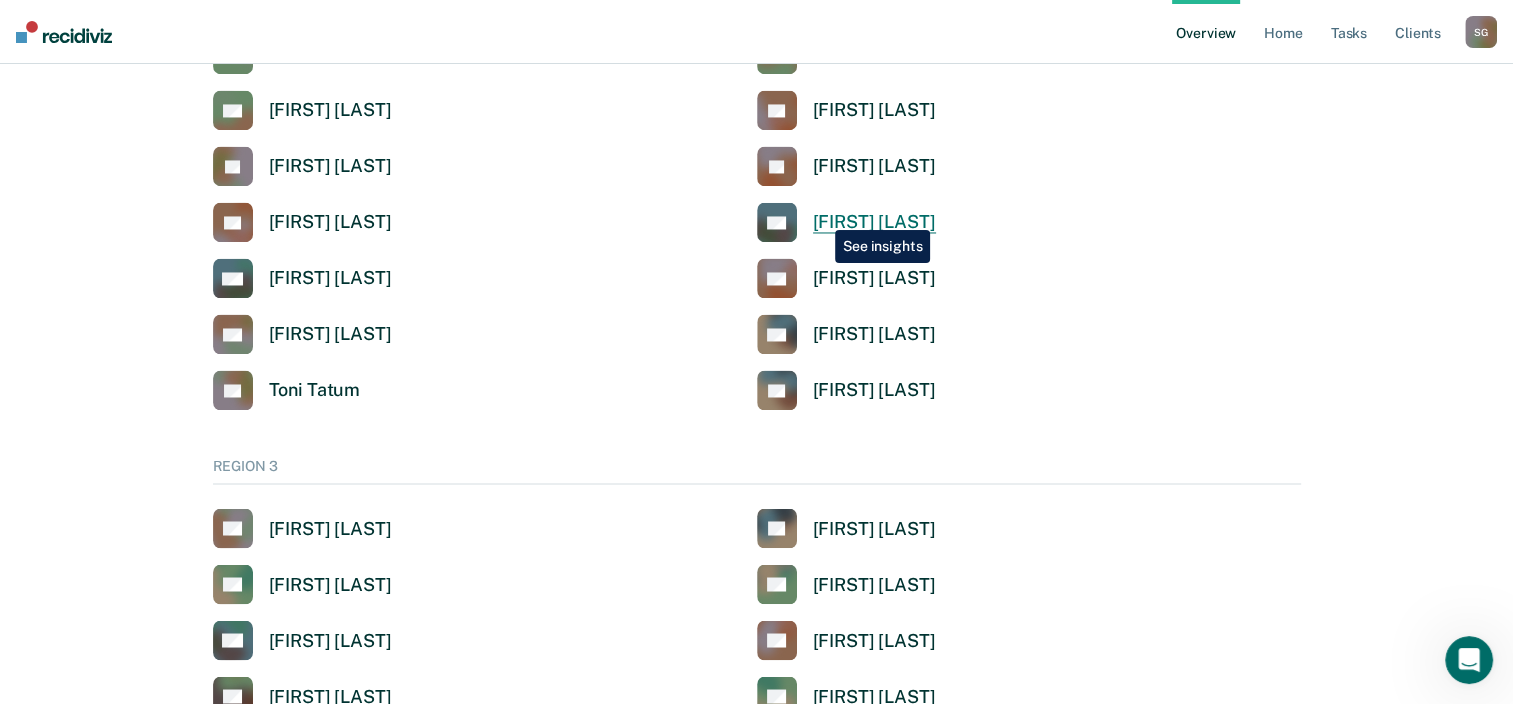 click on "[FIRST] [LAST]" at bounding box center (874, 222) 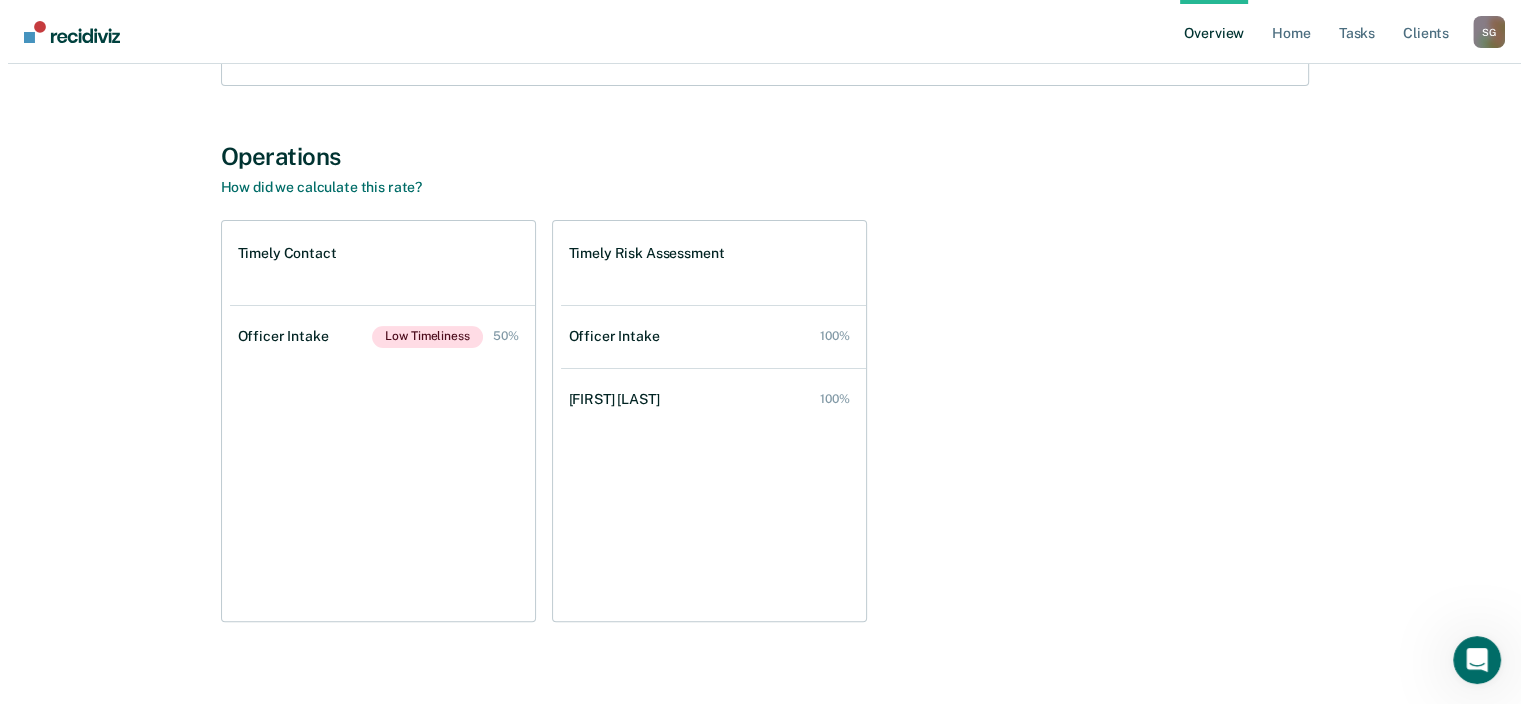 scroll, scrollTop: 0, scrollLeft: 0, axis: both 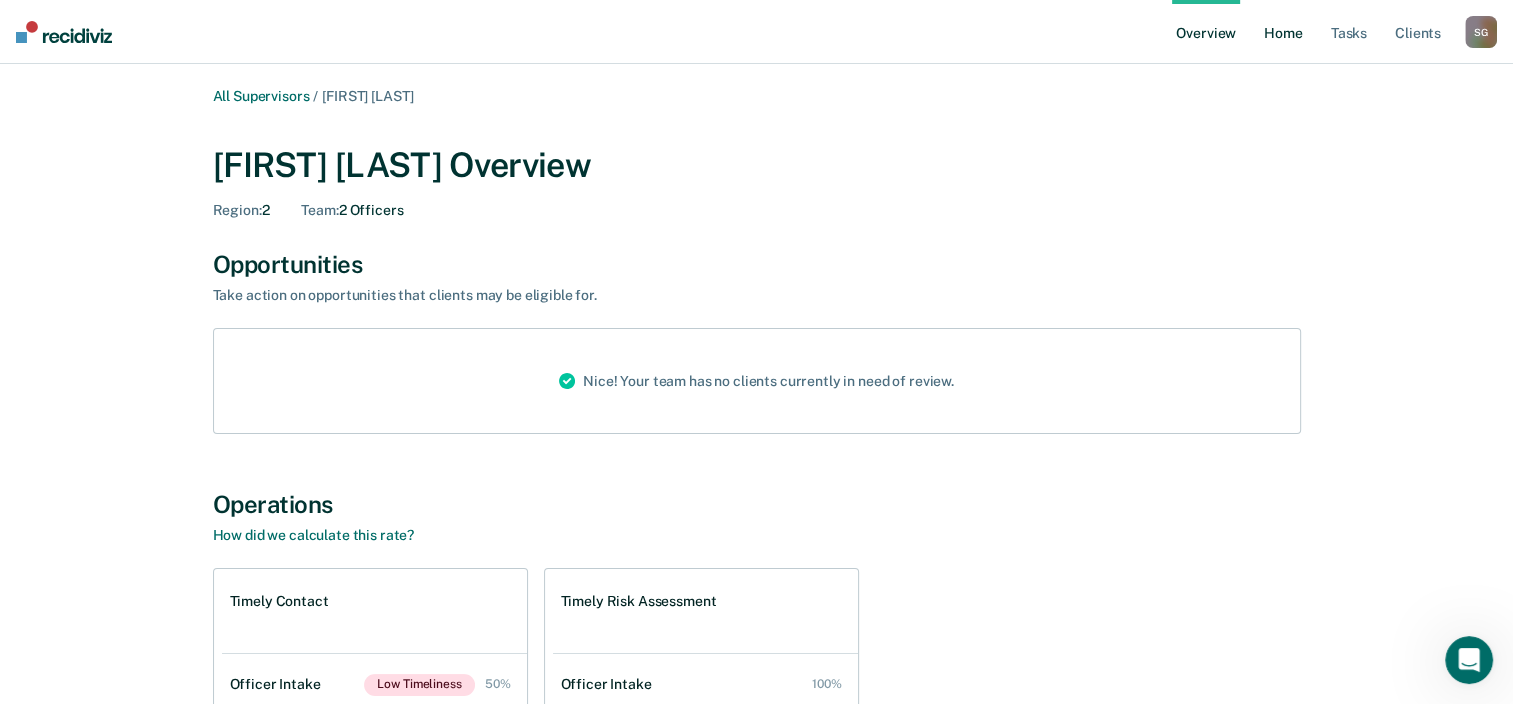 click on "Home" at bounding box center (1283, 32) 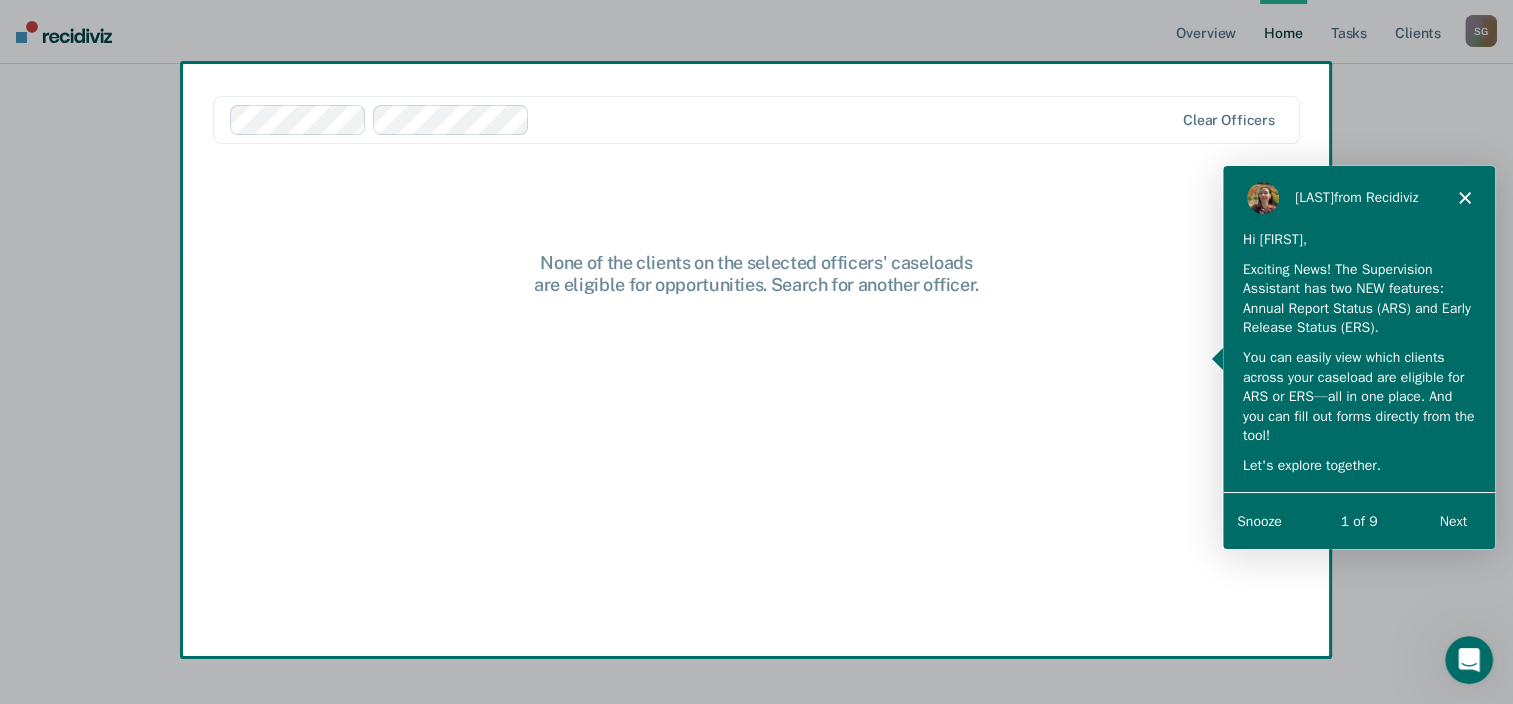 scroll, scrollTop: 0, scrollLeft: 0, axis: both 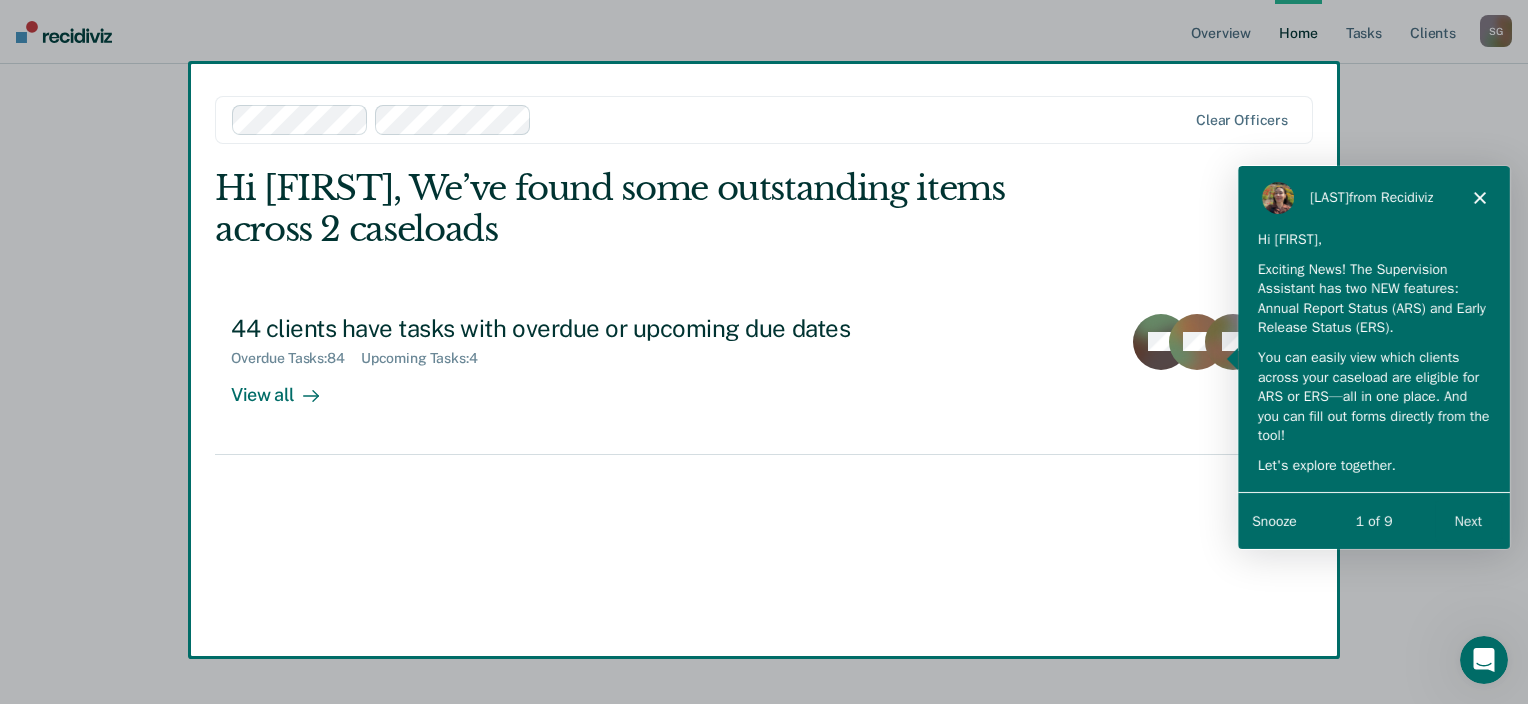 click at bounding box center (764, 352) 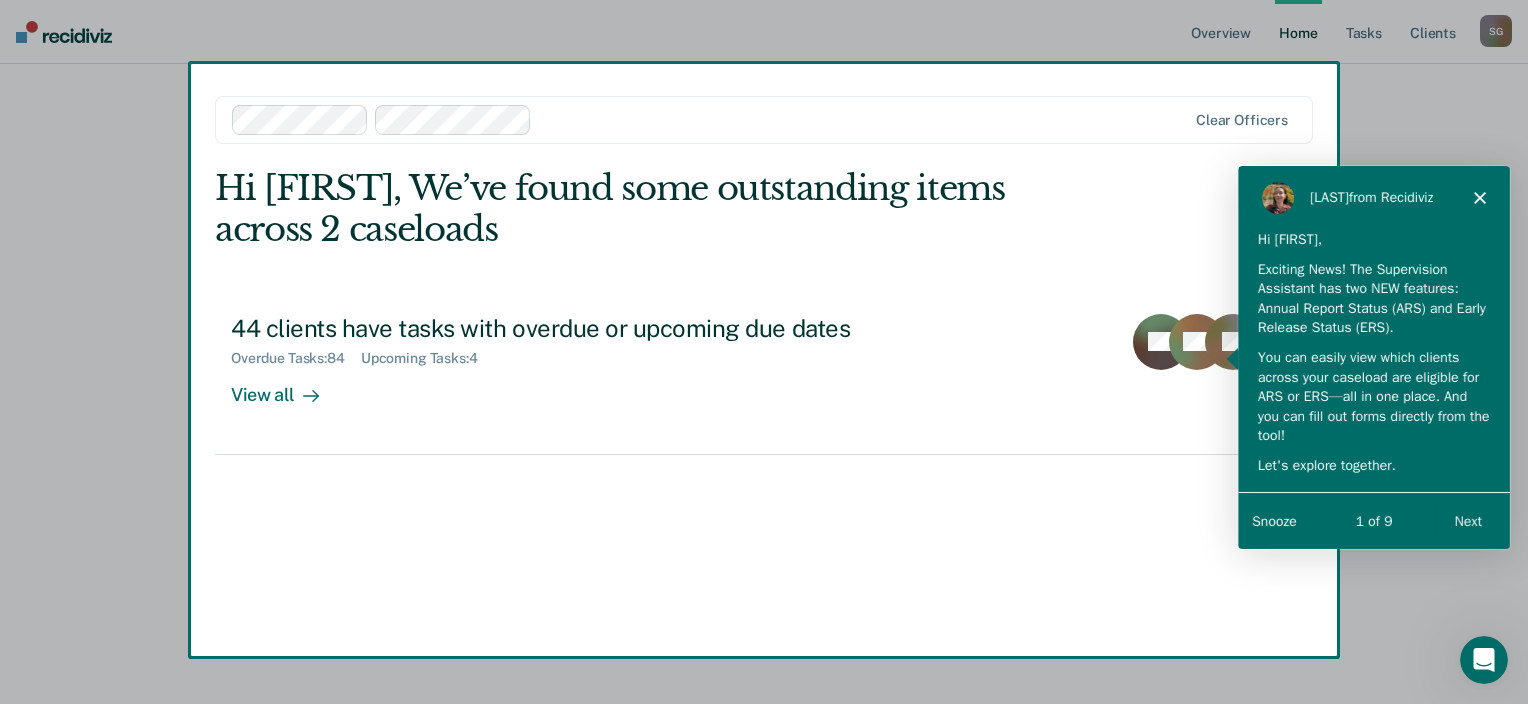 click on "Snooze" at bounding box center (1273, 520) 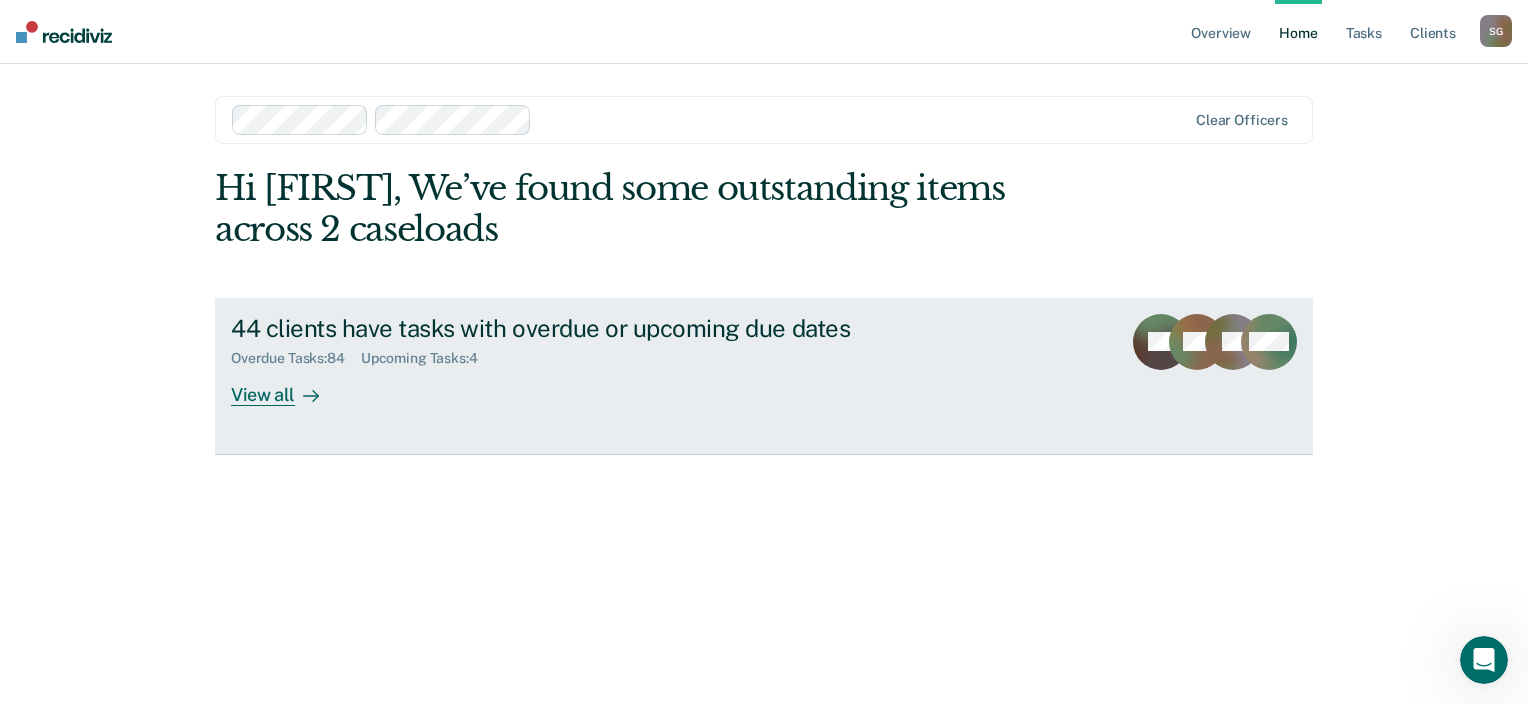 click on "View all" at bounding box center (287, 386) 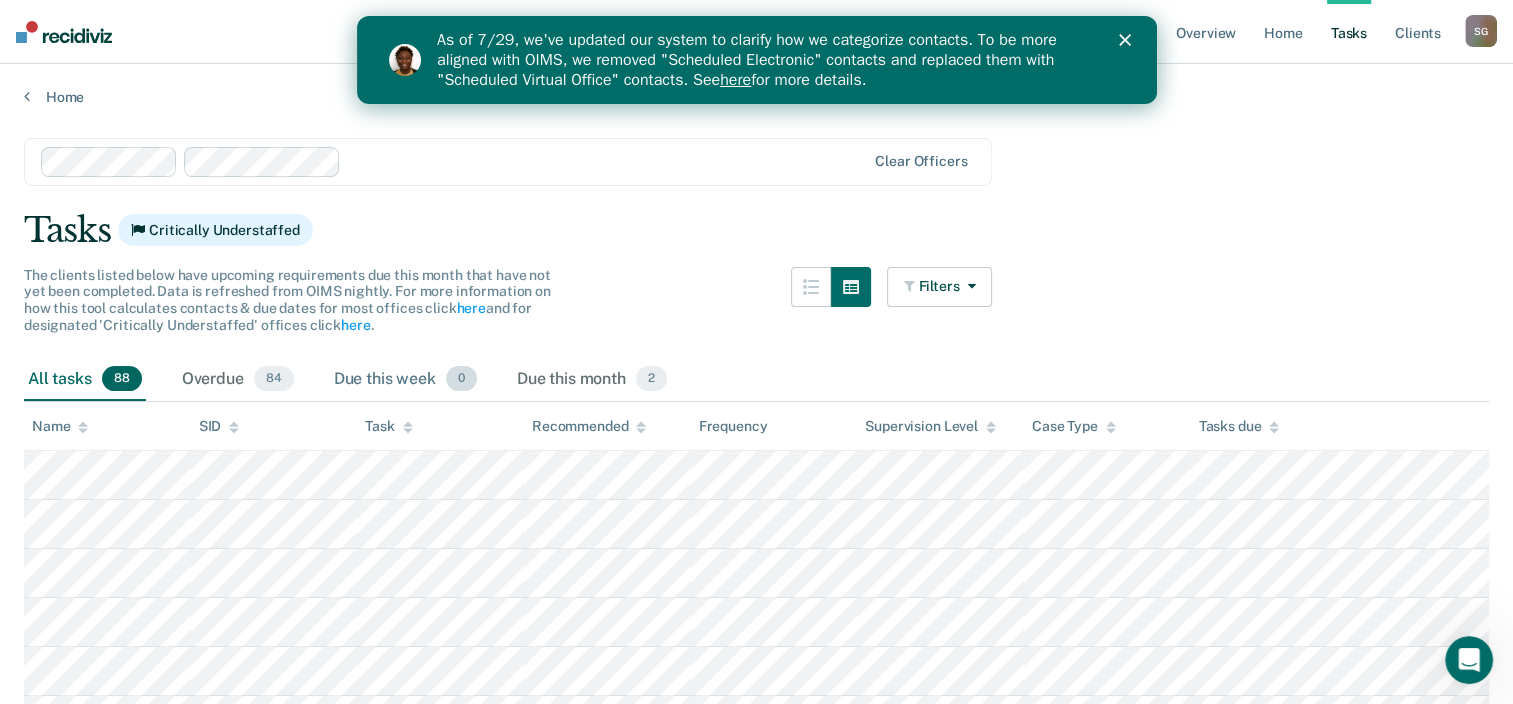 scroll, scrollTop: 0, scrollLeft: 0, axis: both 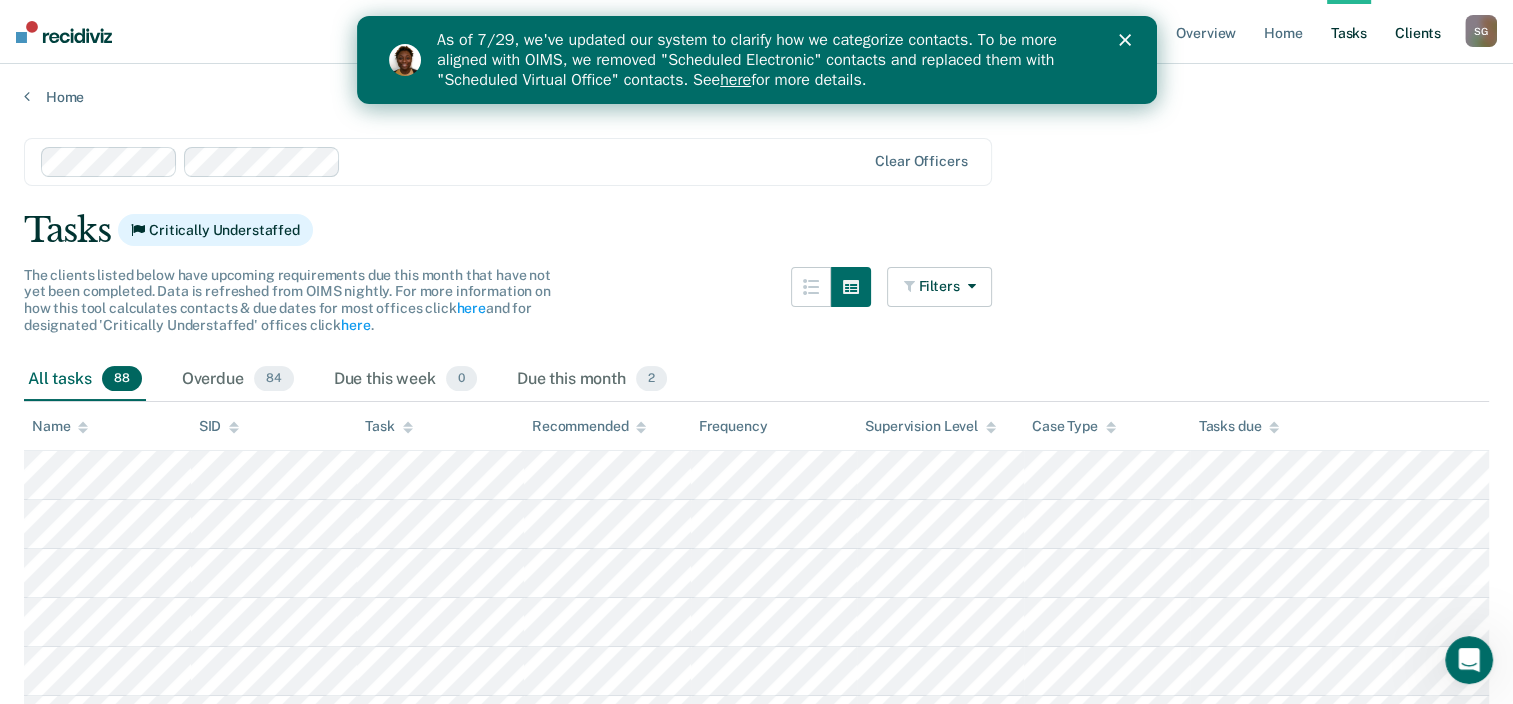 click on "Client s" at bounding box center [1418, 32] 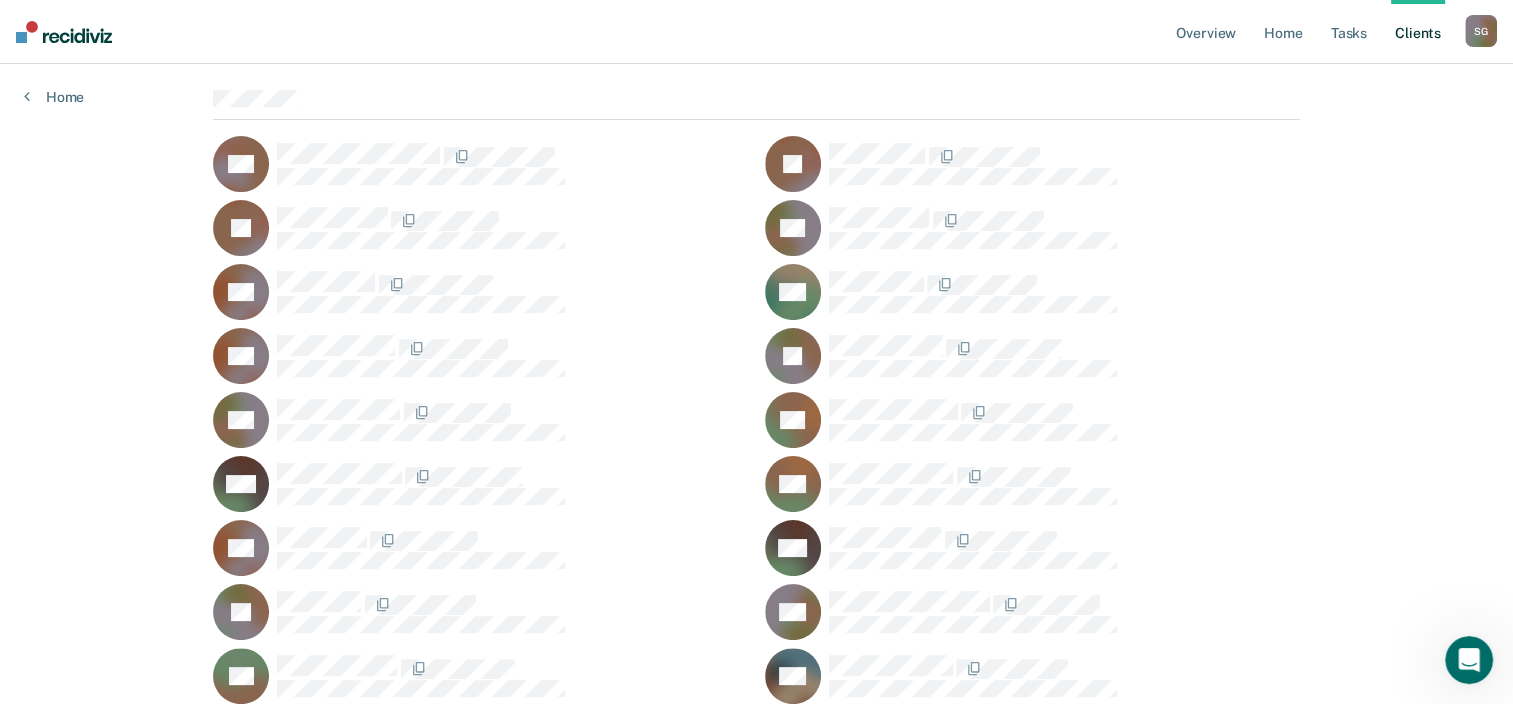scroll, scrollTop: 0, scrollLeft: 0, axis: both 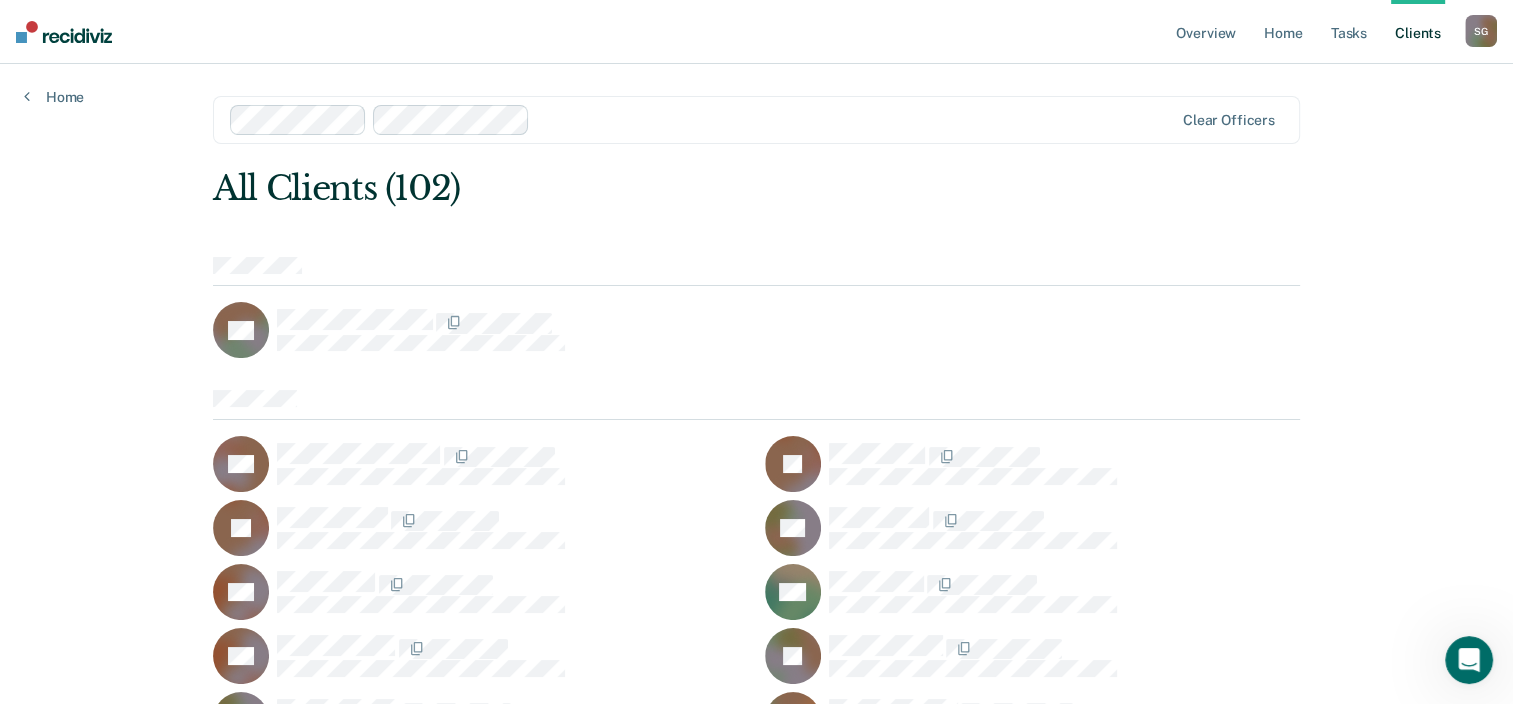 click on "S G" at bounding box center [1481, 31] 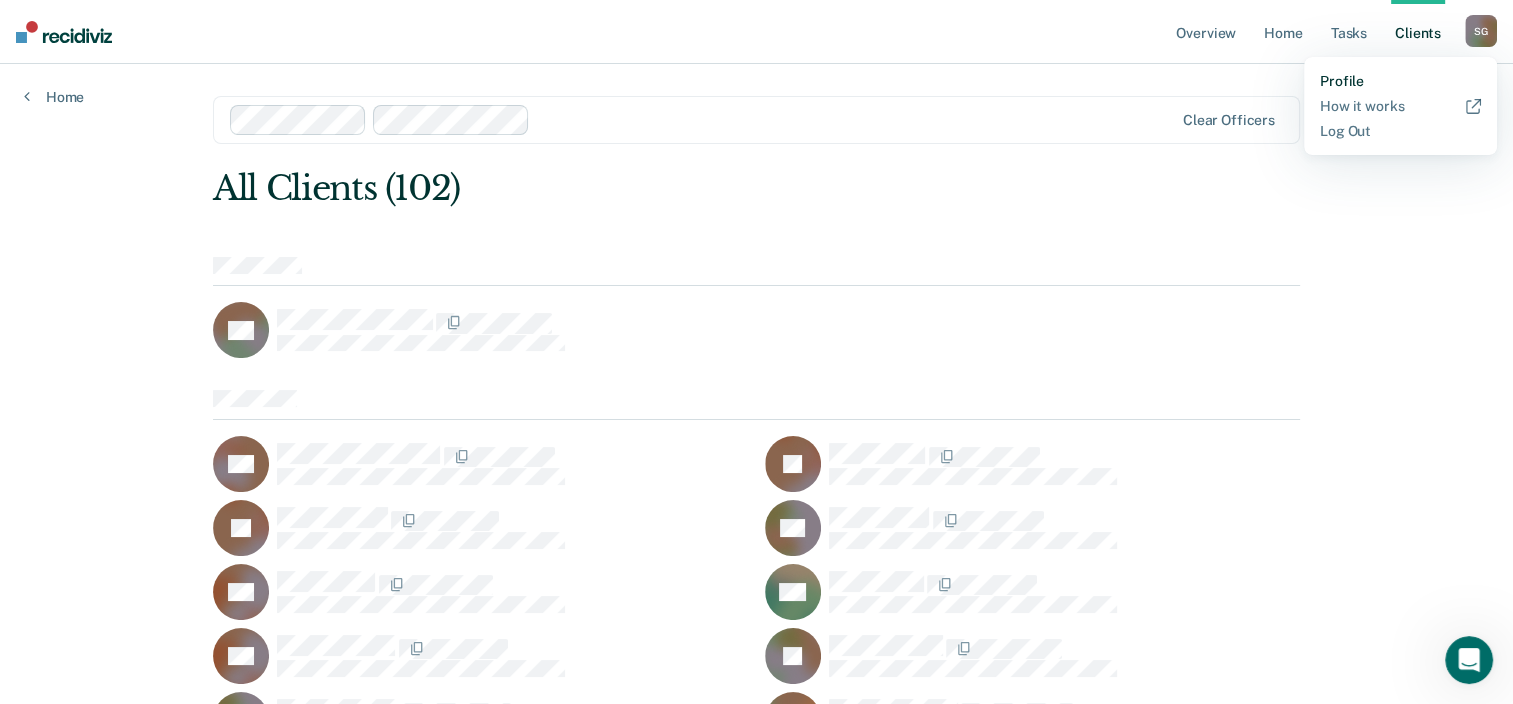 click on "Profile" at bounding box center [1400, 81] 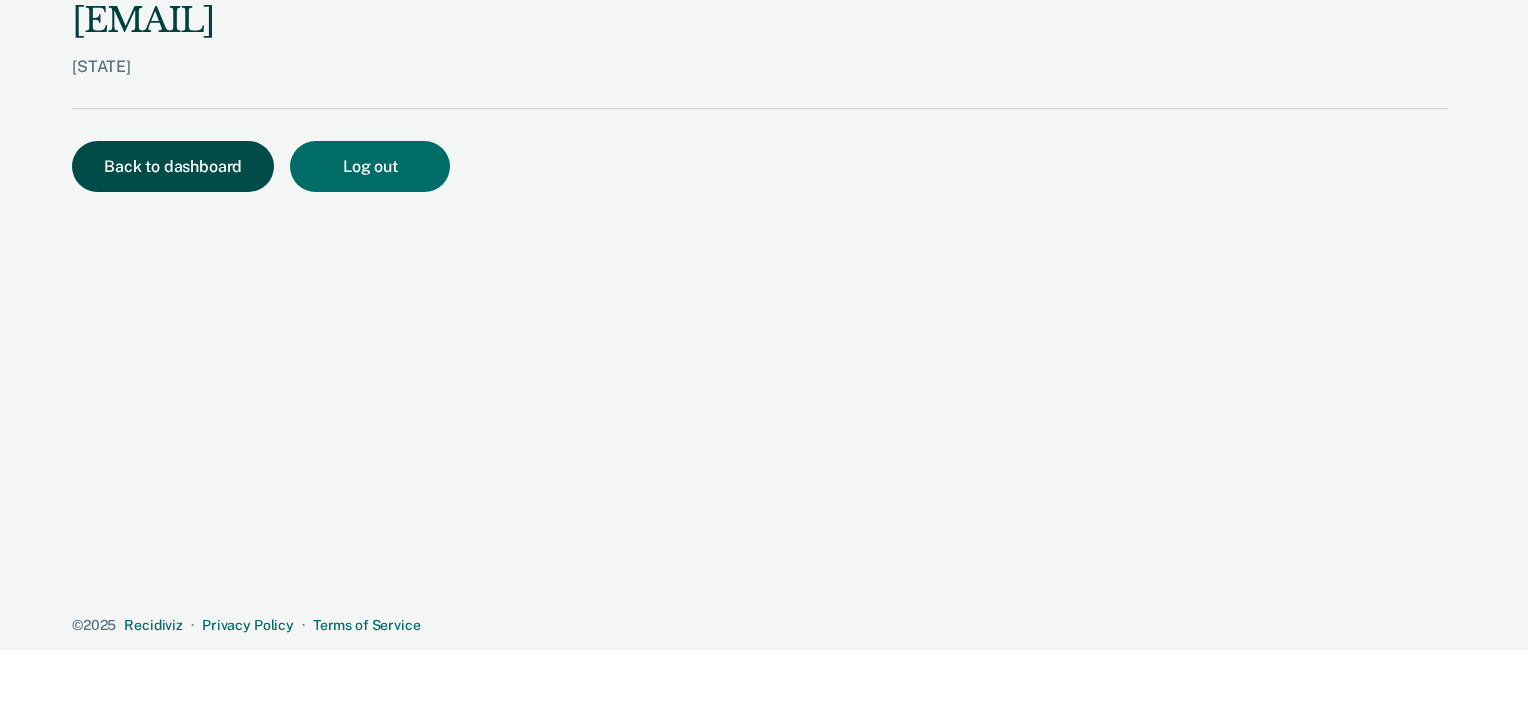 click on "Back to dashboard" at bounding box center [173, 166] 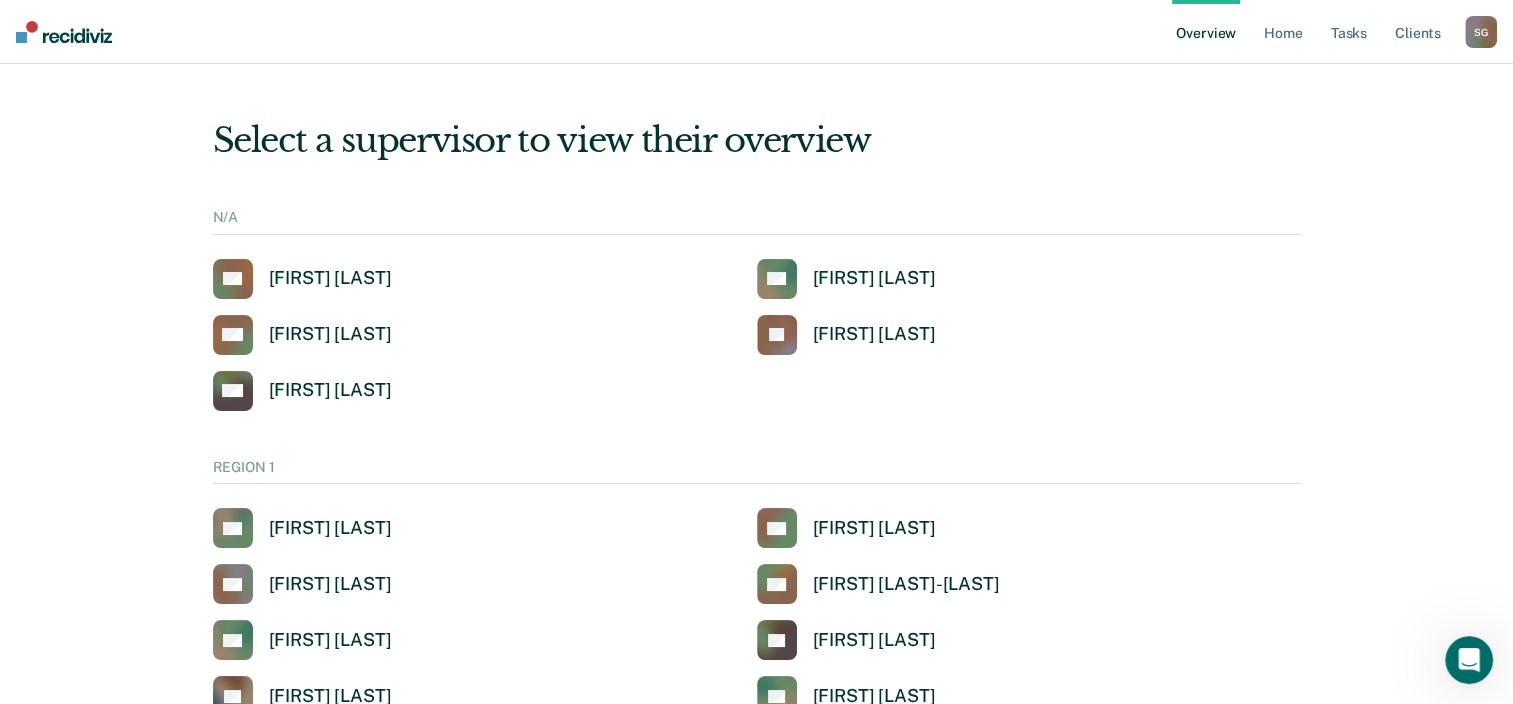 scroll, scrollTop: 0, scrollLeft: 0, axis: both 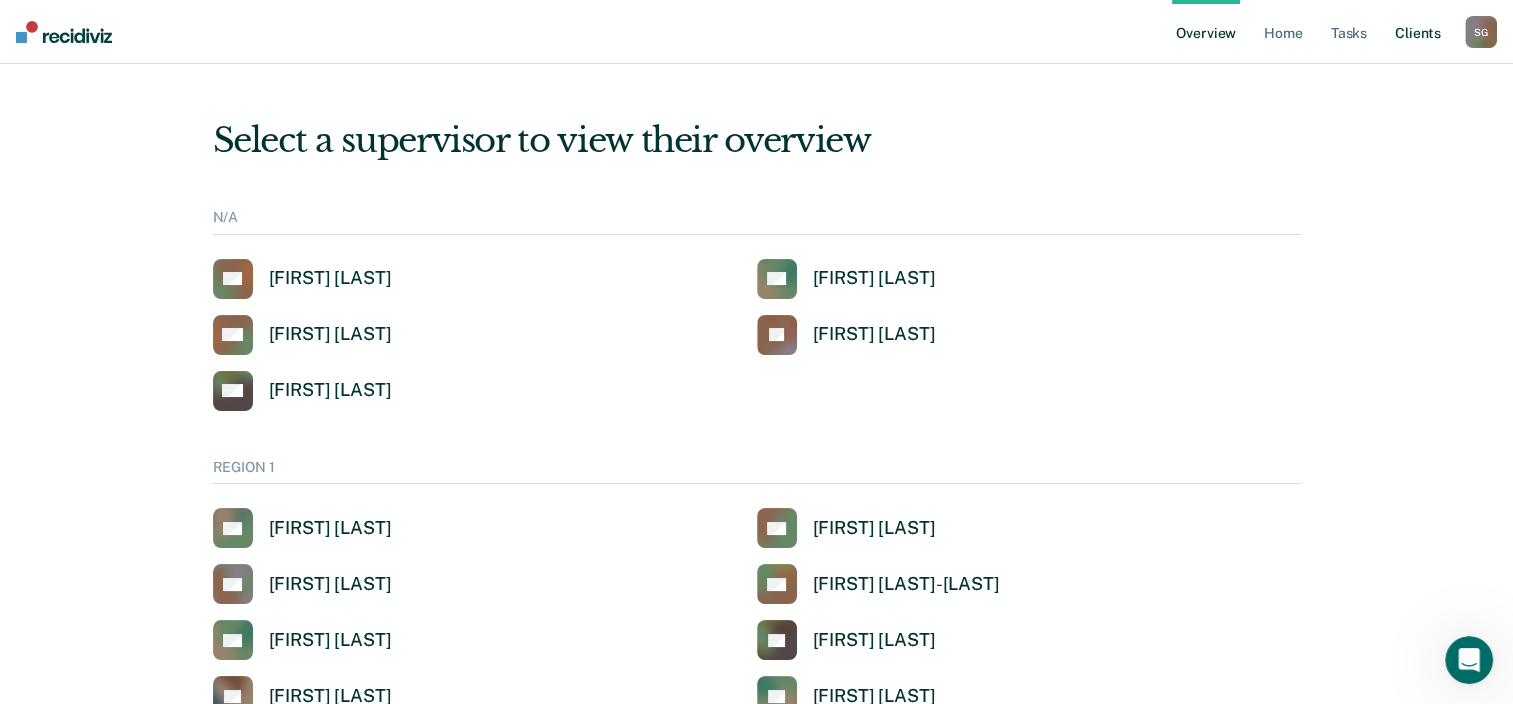 click on "Client s" at bounding box center [1418, 32] 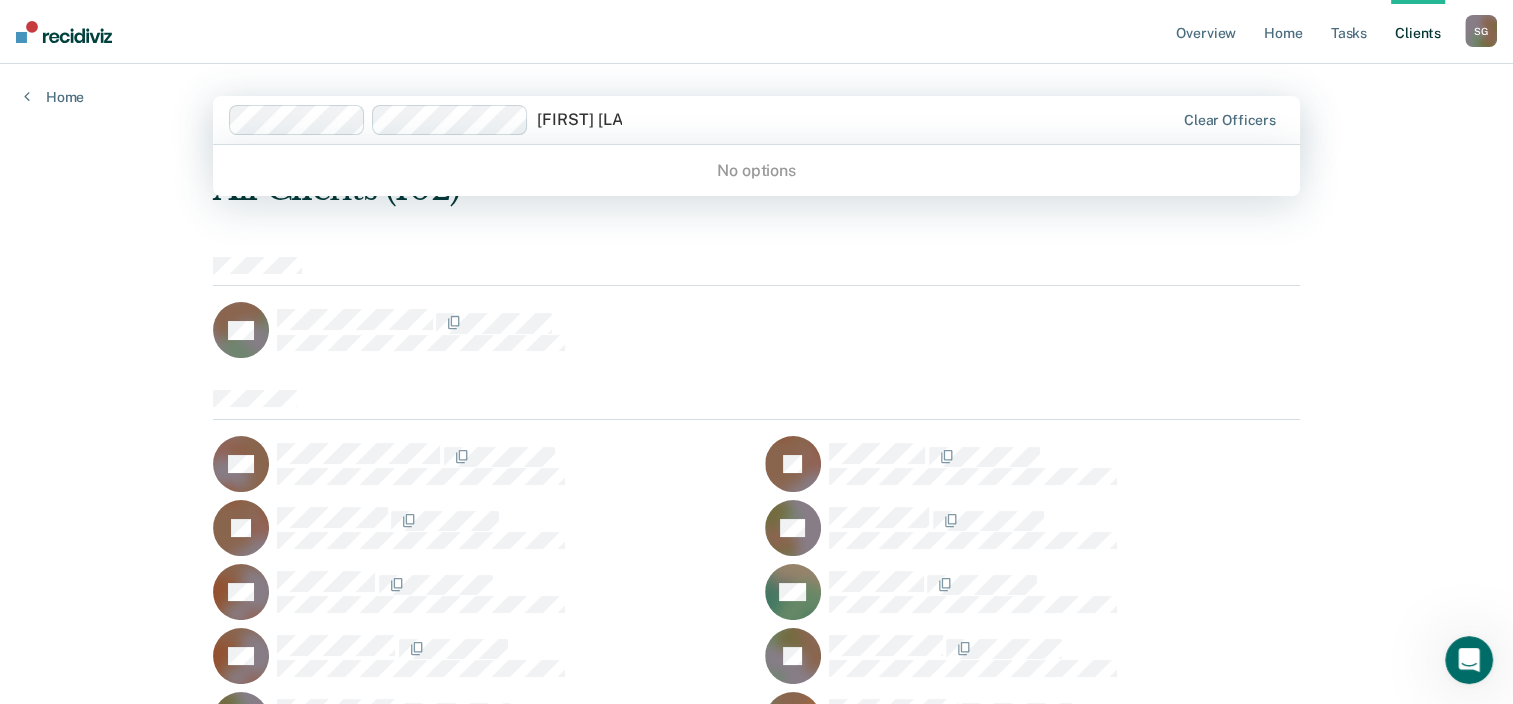 type on "[FIRST] [LAST]" 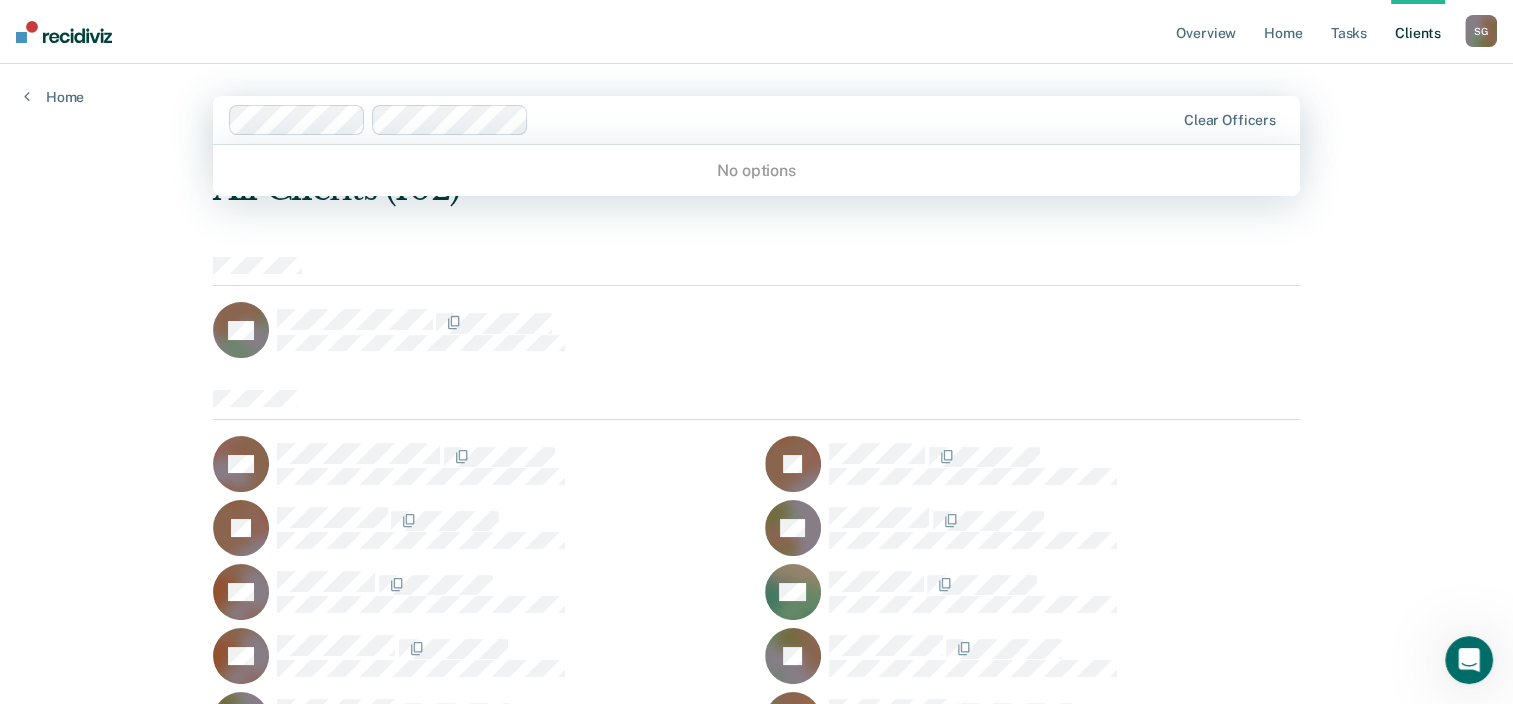 click on "Overview Home Tasks Client s Shantel Gary S G Profile How it works Log Out Home 0 results available for search term [FIRST] [LAST]. Use Up and Down to choose options, press Enter to select the currently focused option, press Escape to exit the menu, press Tab to select the option and exit the menu. Clear officers No options All Clients (102) KC RA JA JA RB CB HB CB JB RB AB MB QB CB MB JB CC EC HC KC CC TC DC KC KC KD RD VD VD AE JE AF AG TG JG KG DG FG RG CH RH AH FH CH EH EJ TJ CJ RJ WJ SJ RK MK JL HL LL AM LM WM DM JM DM TM TM JM CM JM LM RN JO RP CP KP RP WP DP AR DR JR PS JS KS CS SS TS MS DS RS KT BT TT FV JW JW BW OW AW CW GW SW ZW JW" at bounding box center [756, 1887] 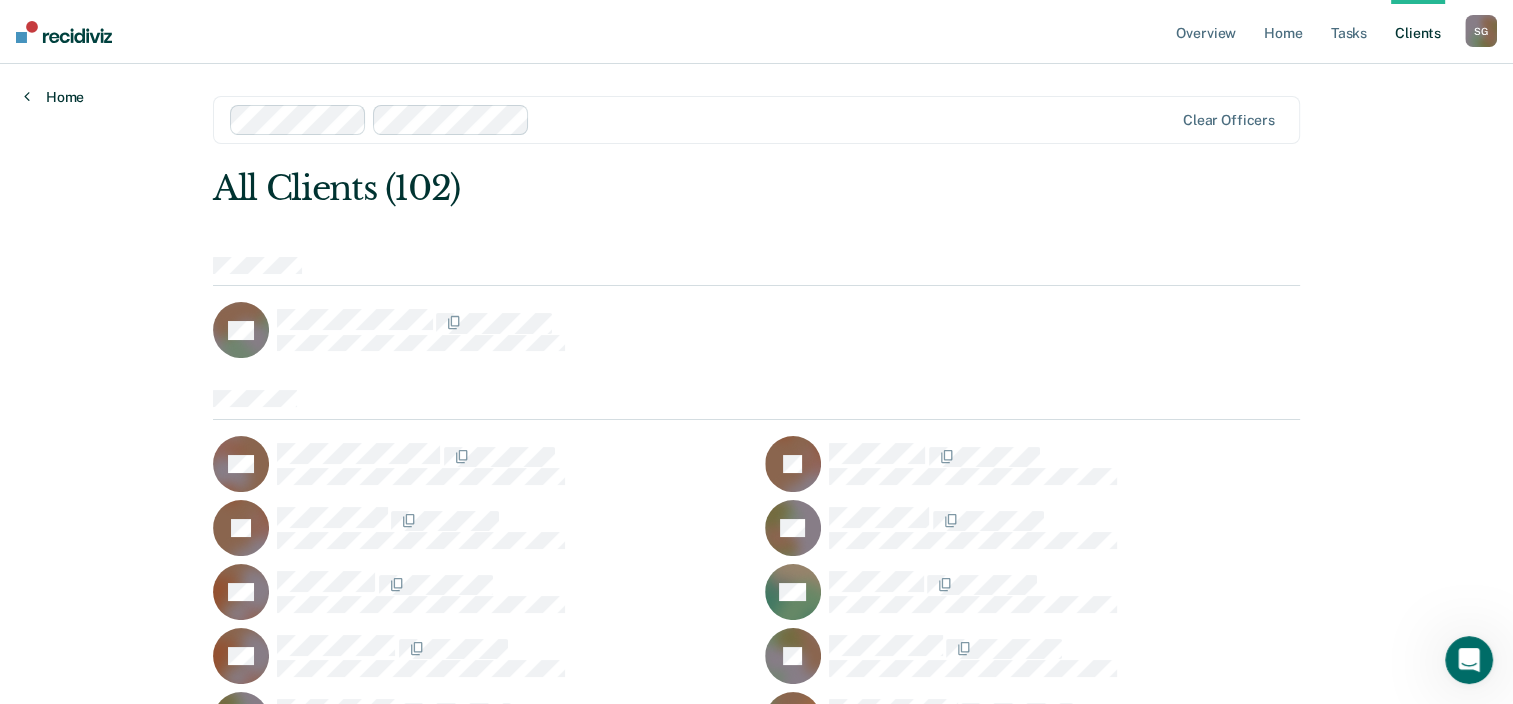 click on "Home" at bounding box center [54, 97] 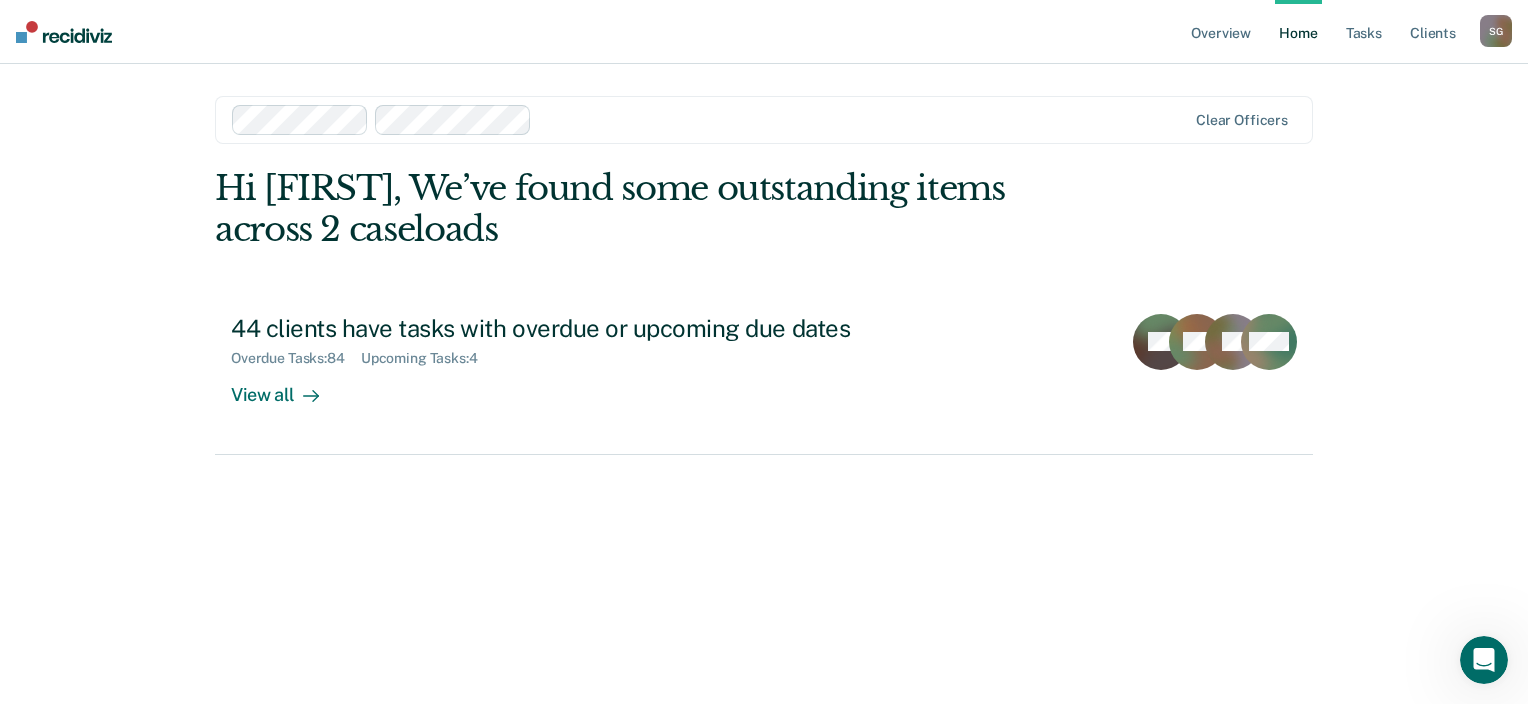 click at bounding box center [64, 32] 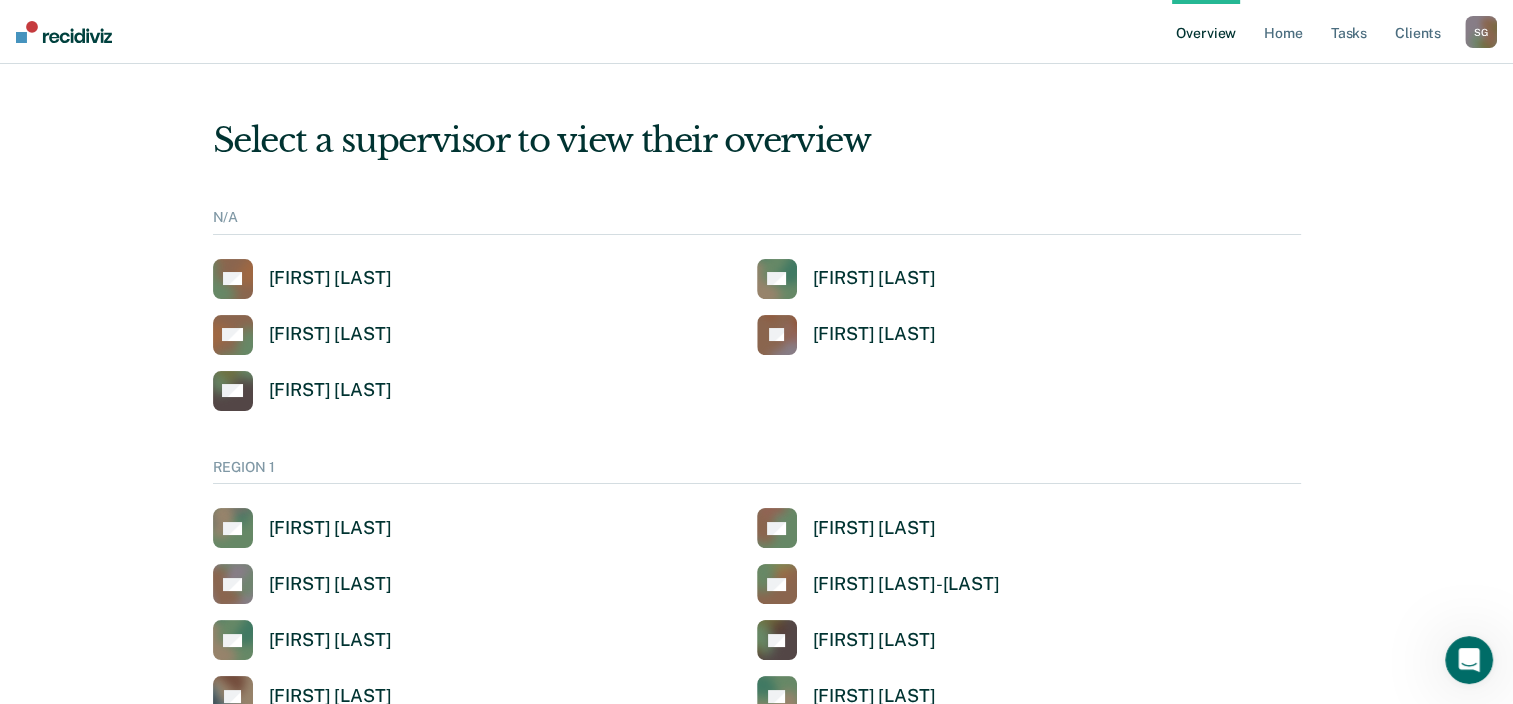 scroll, scrollTop: 0, scrollLeft: 0, axis: both 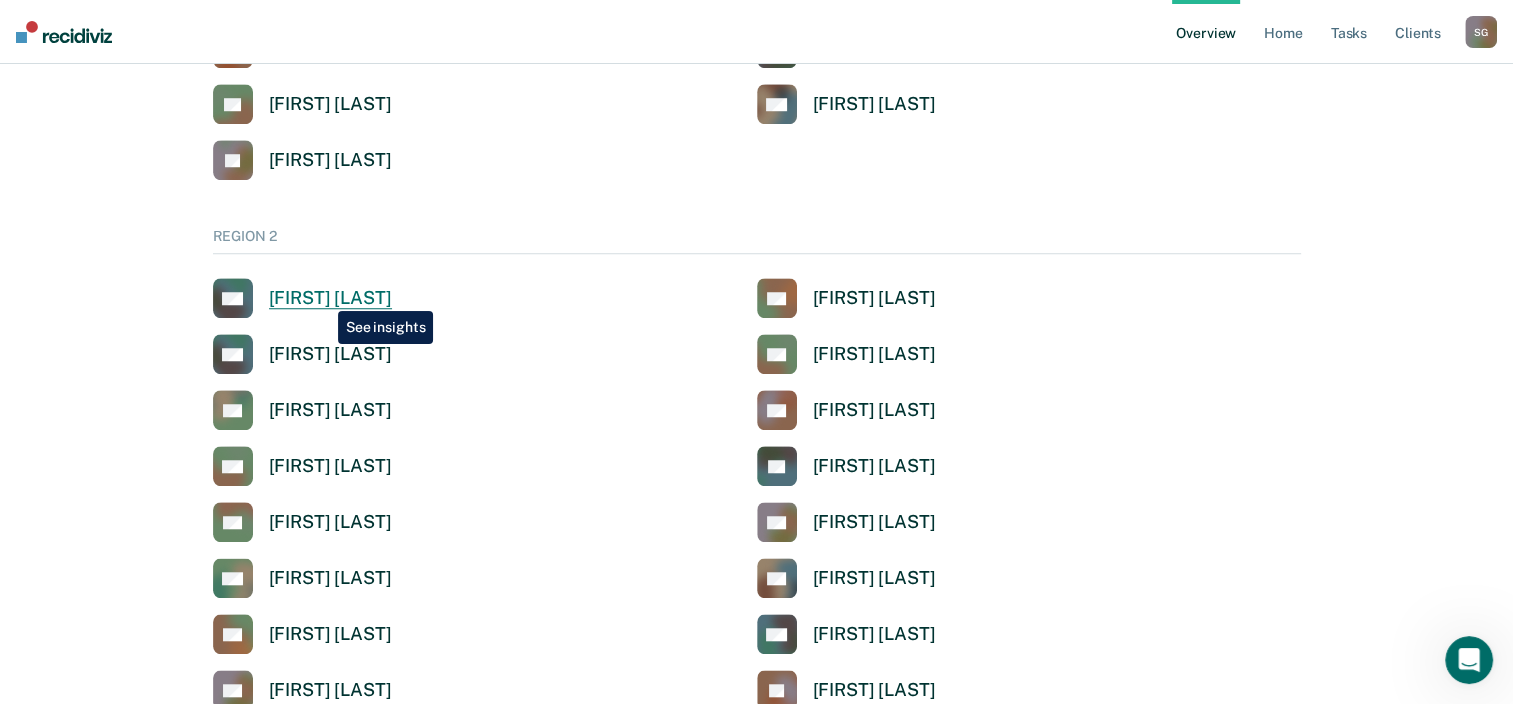 click on "[FIRST] [LAST]" at bounding box center (330, 298) 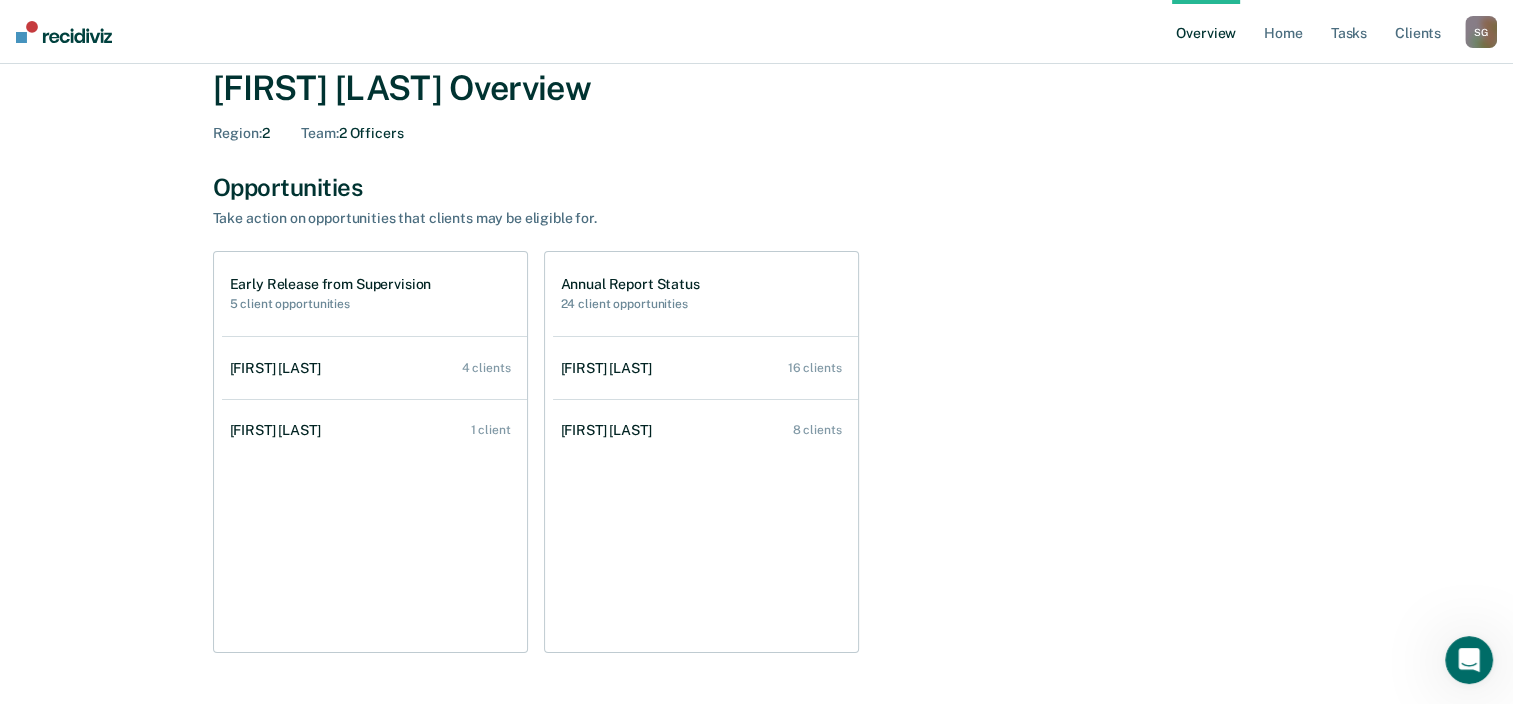 scroll, scrollTop: 0, scrollLeft: 0, axis: both 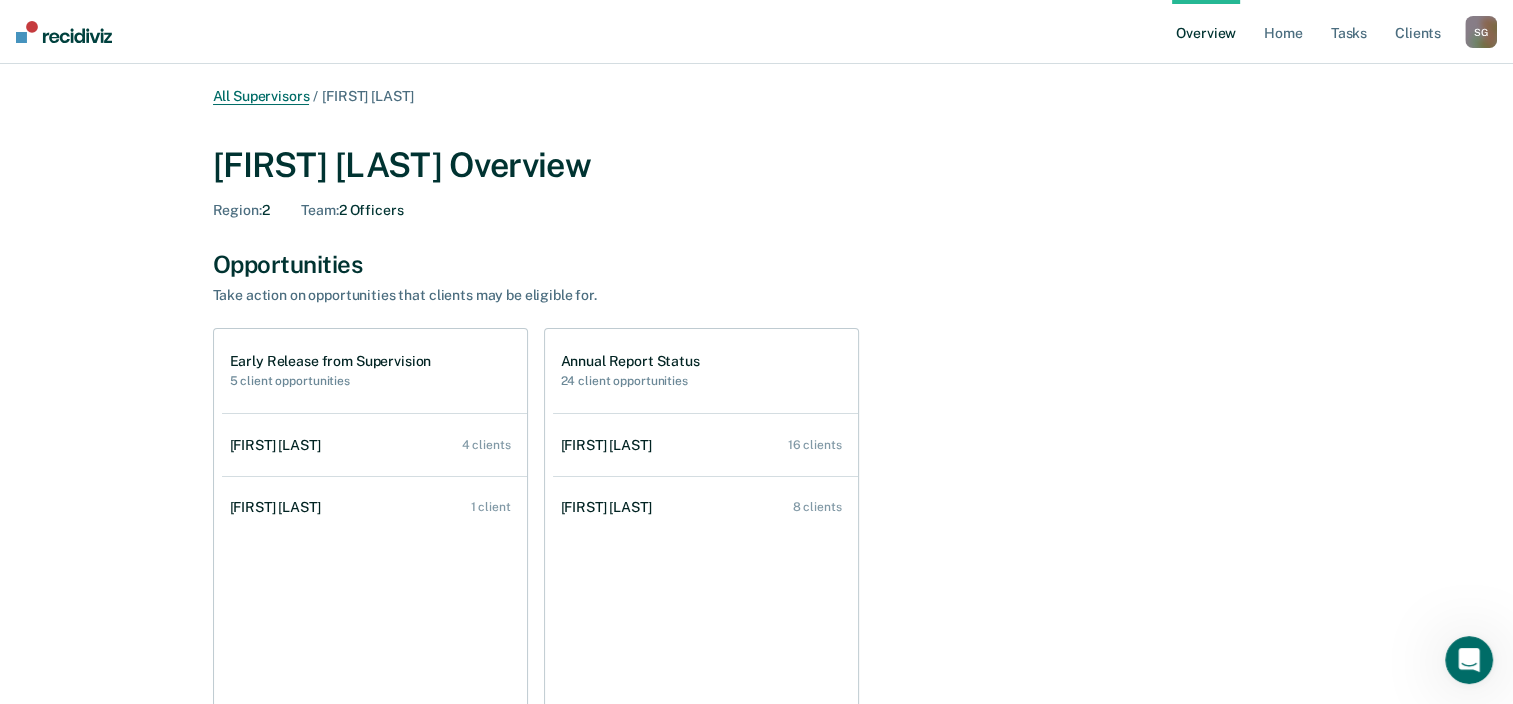 click on "All Supervisors" at bounding box center [261, 96] 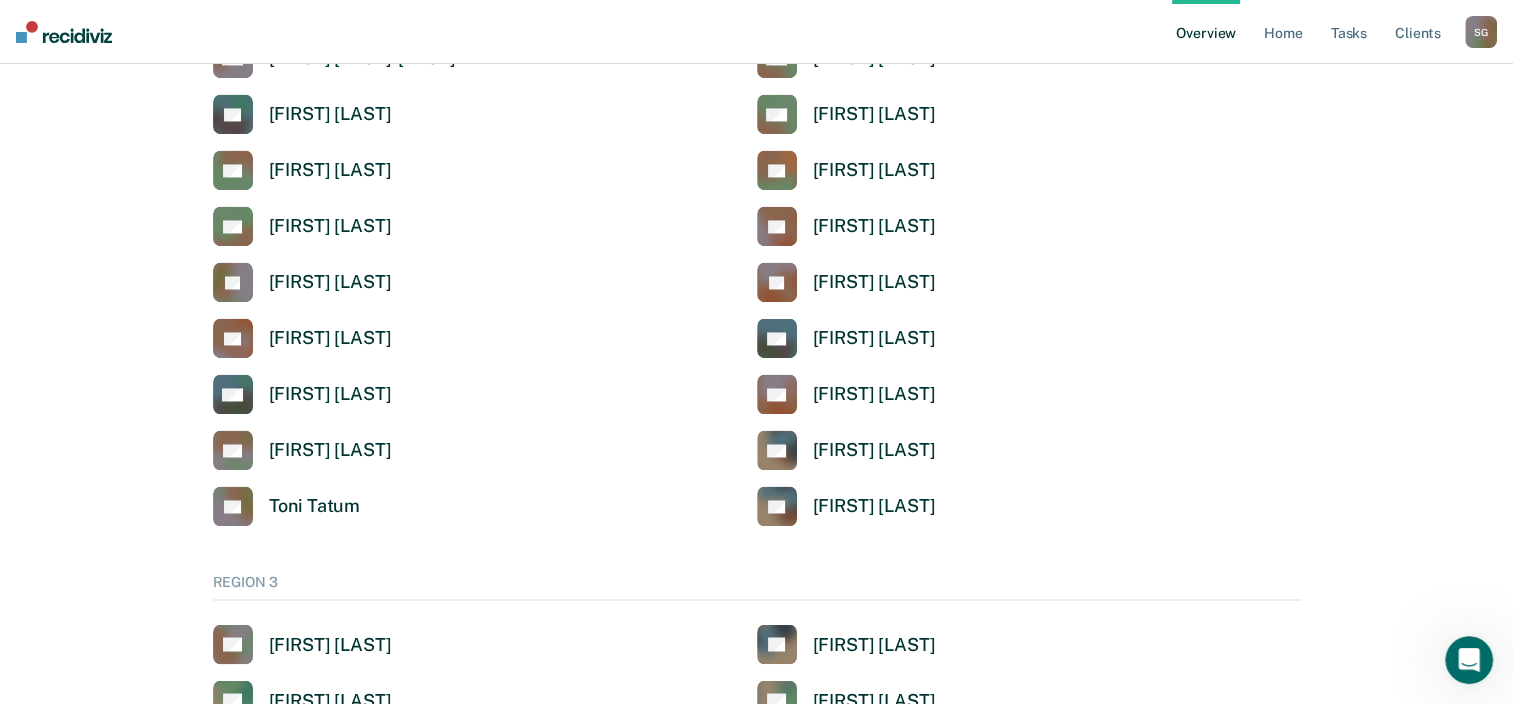 scroll, scrollTop: 3200, scrollLeft: 0, axis: vertical 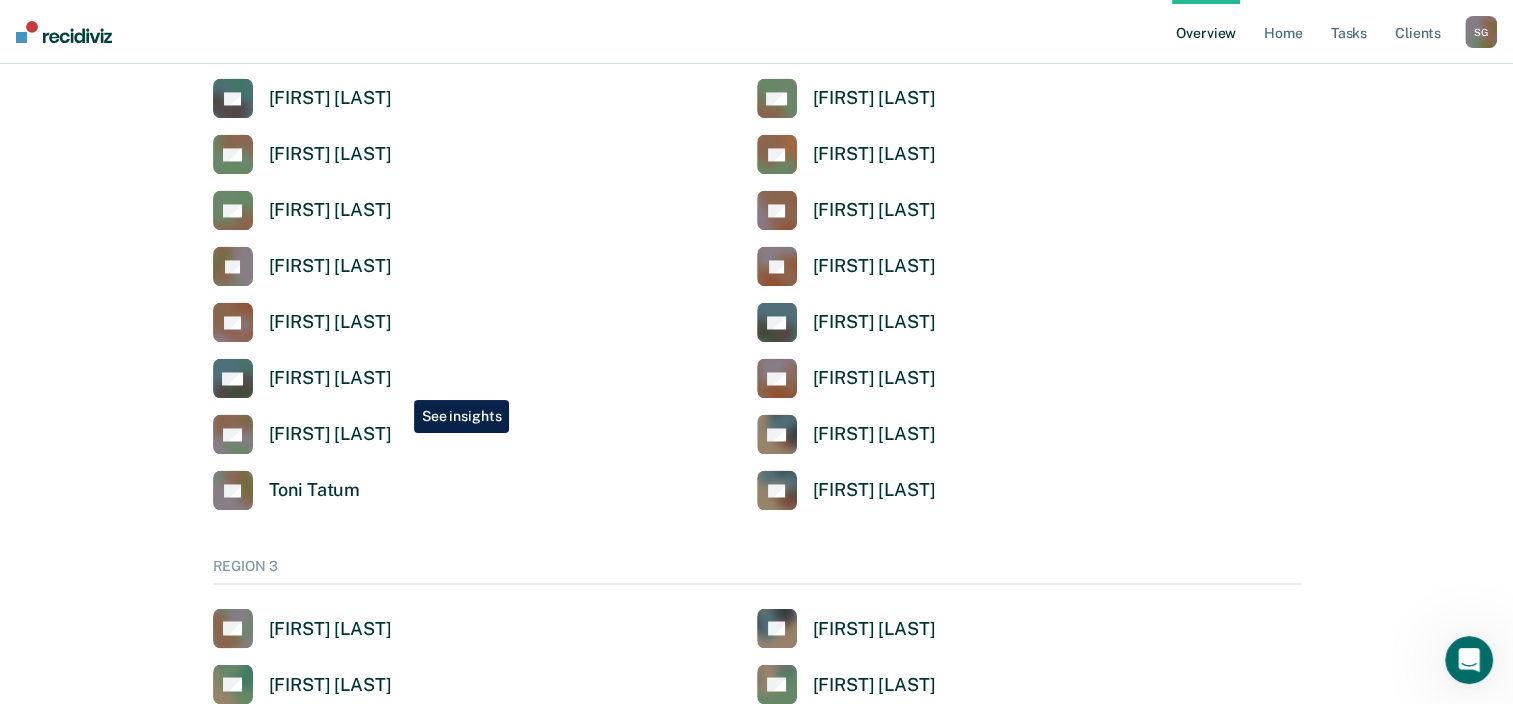 click on "[FIRST] [LAST]" at bounding box center [330, 378] 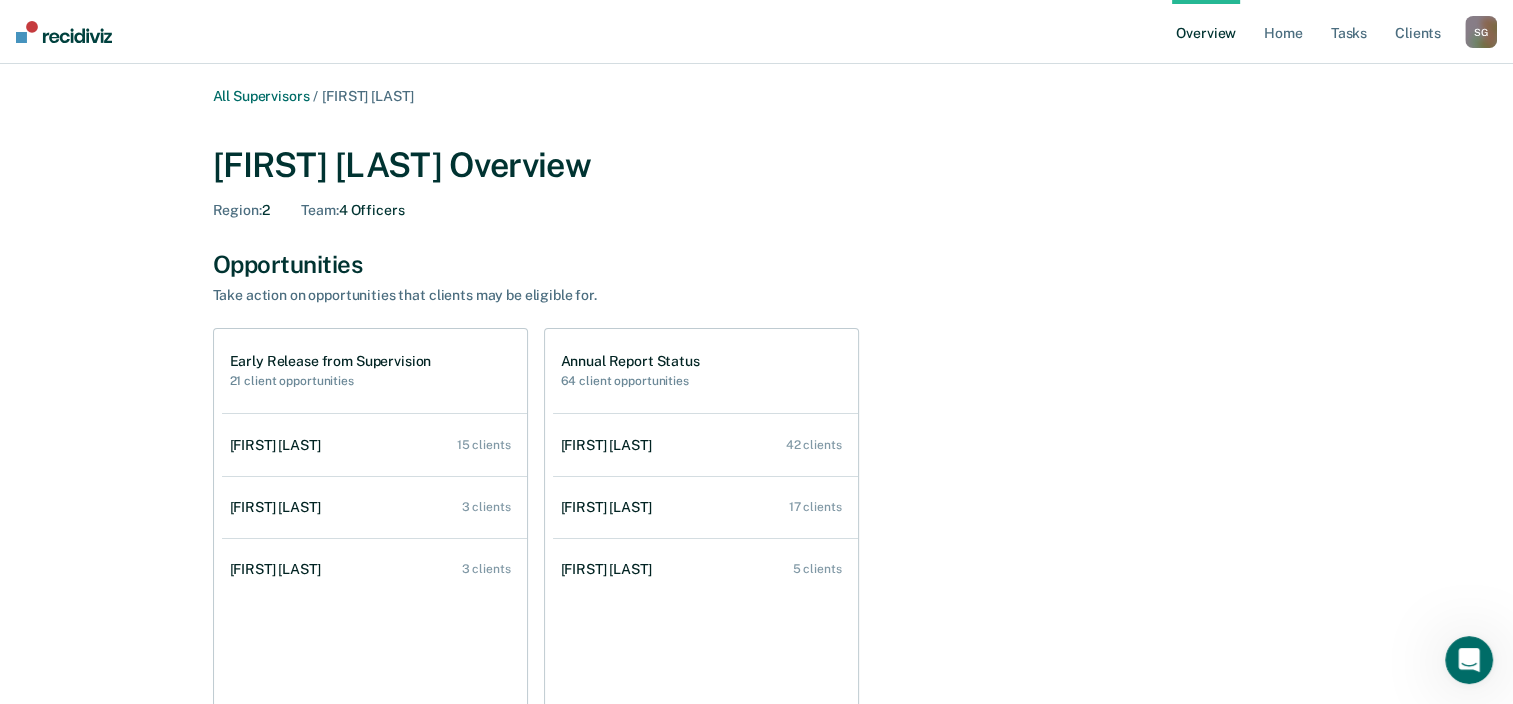 scroll, scrollTop: 0, scrollLeft: 0, axis: both 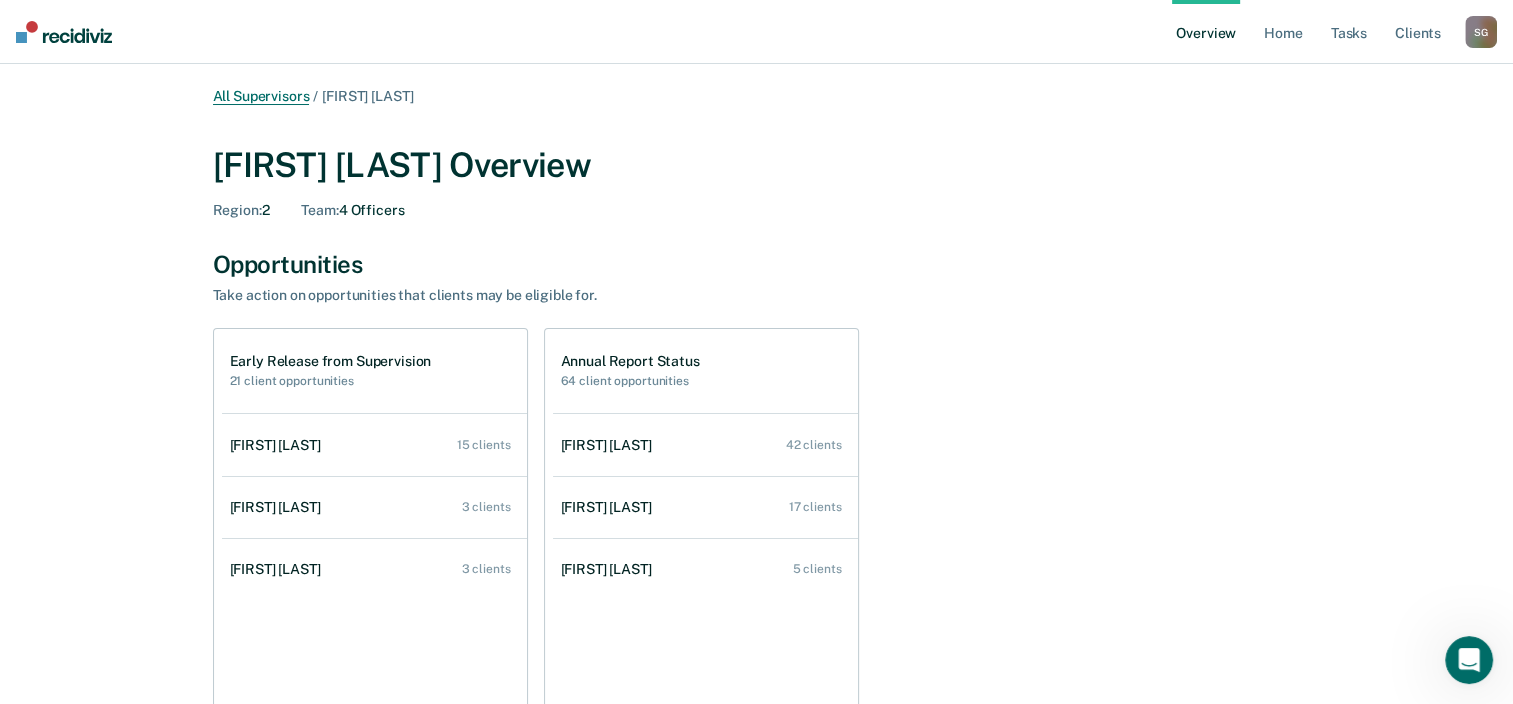 click on "All Supervisors" at bounding box center [261, 96] 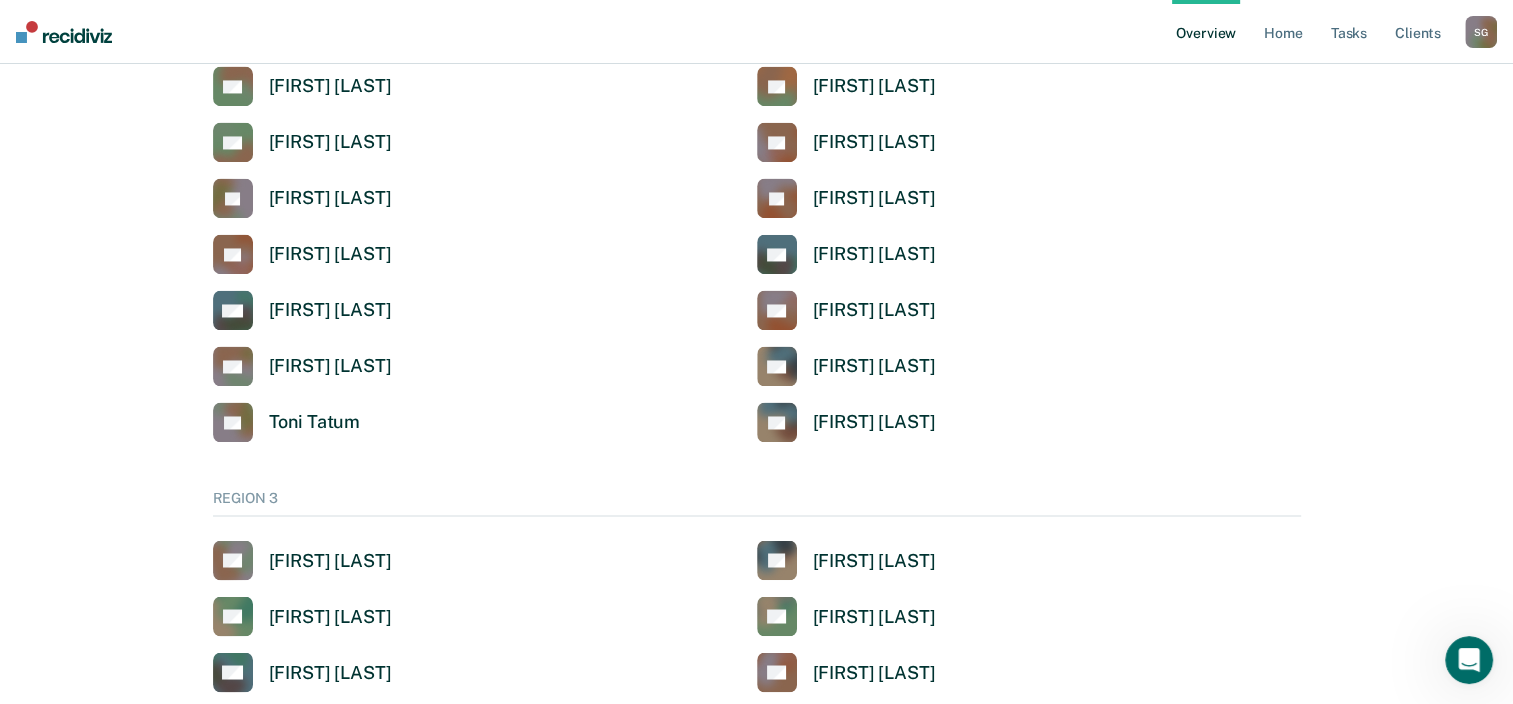 scroll, scrollTop: 3300, scrollLeft: 0, axis: vertical 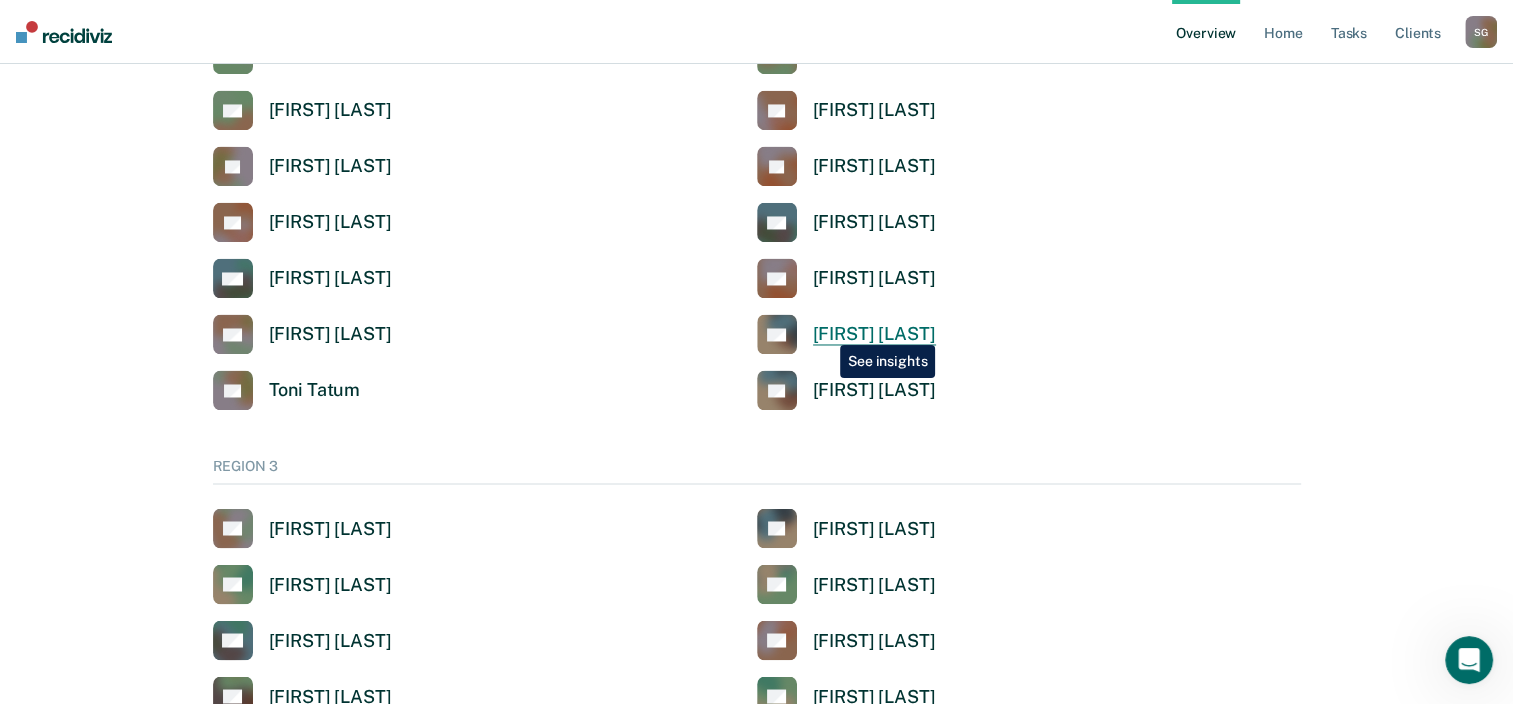 click on "[FIRST] [LAST]" at bounding box center [874, 334] 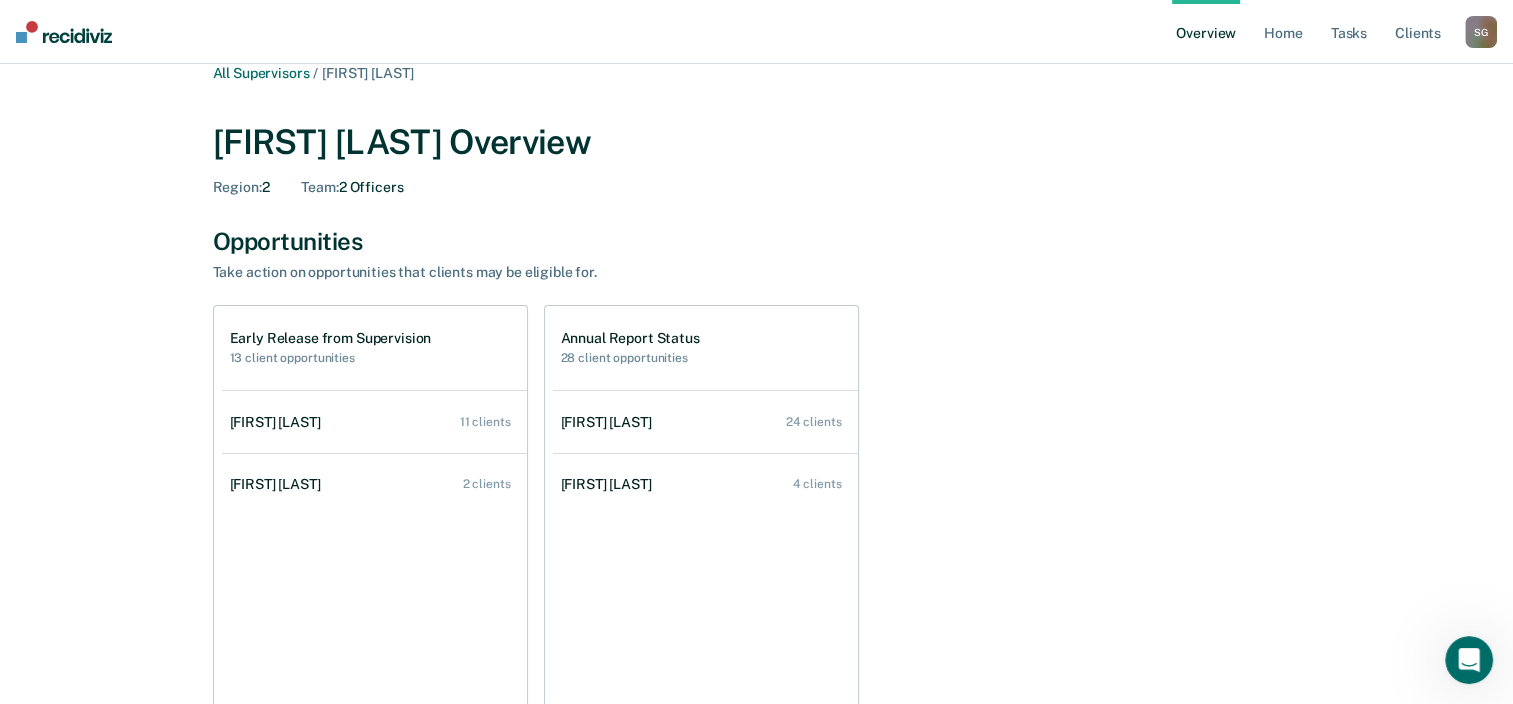 scroll, scrollTop: 0, scrollLeft: 0, axis: both 